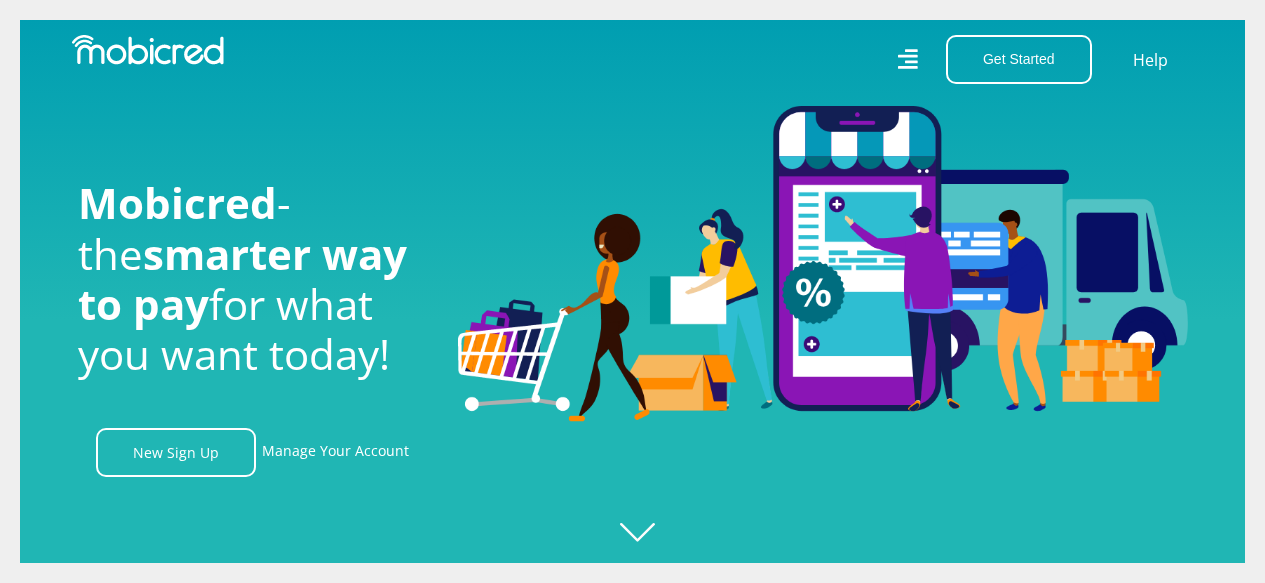 scroll, scrollTop: 0, scrollLeft: 0, axis: both 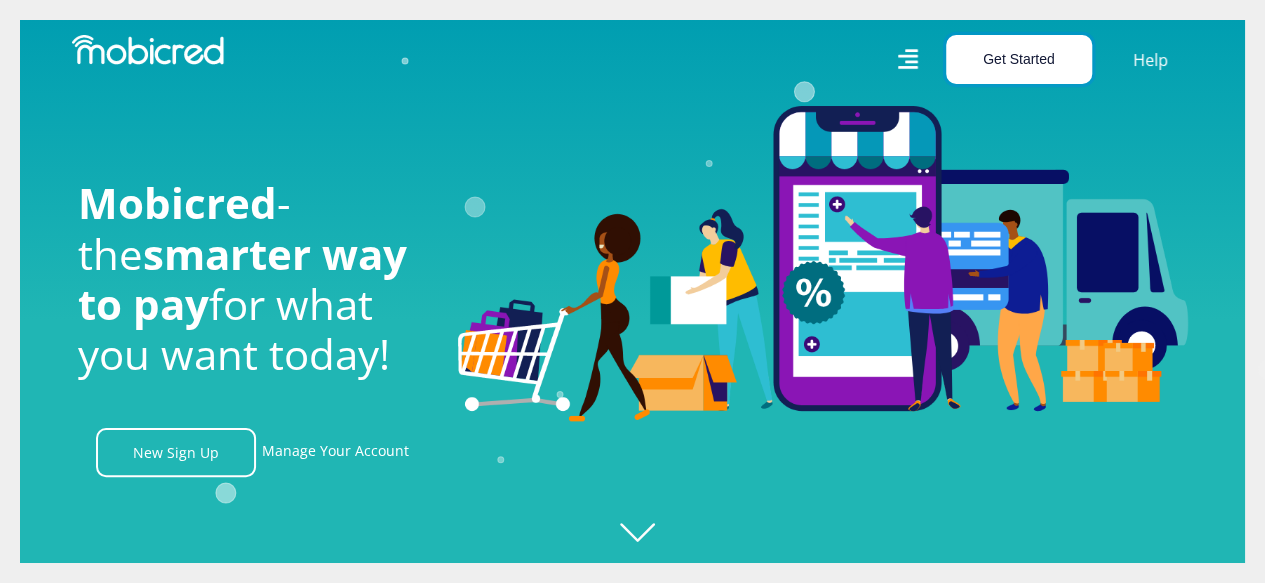 click on "Get Started" at bounding box center (1019, 59) 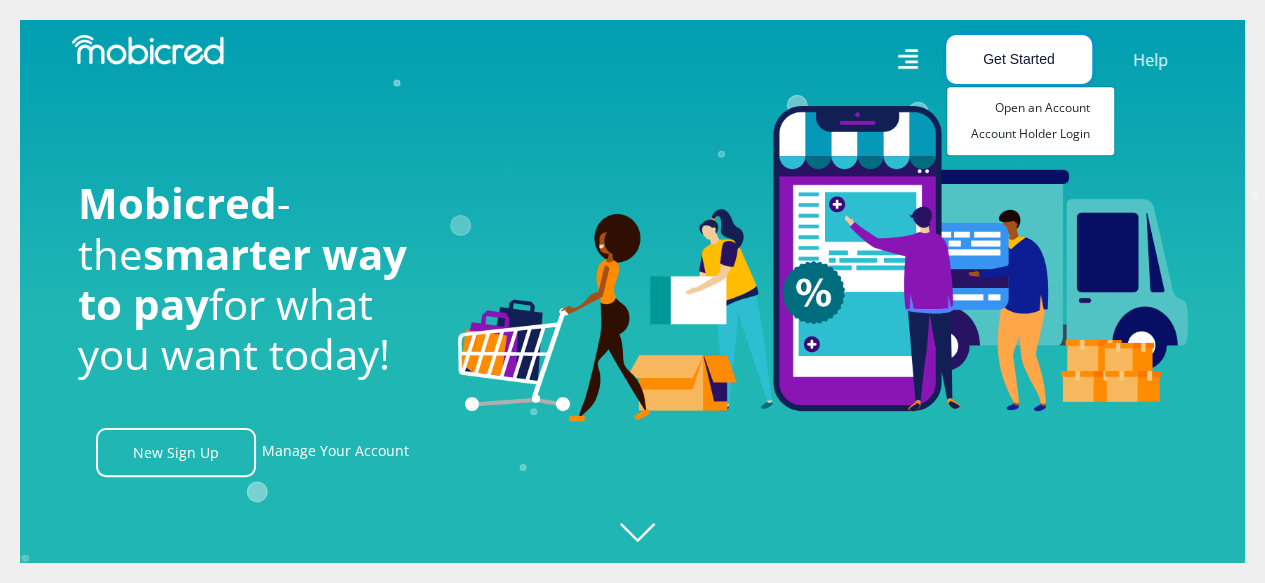 scroll, scrollTop: 0, scrollLeft: 1425, axis: horizontal 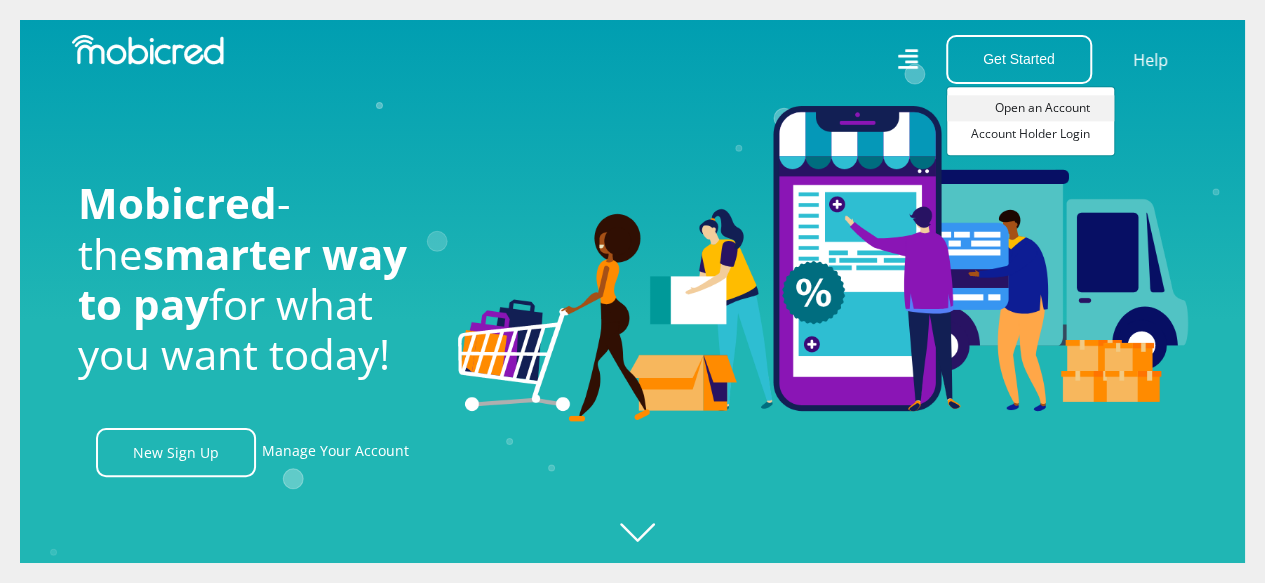 click on "Open an Account" at bounding box center (1030, 108) 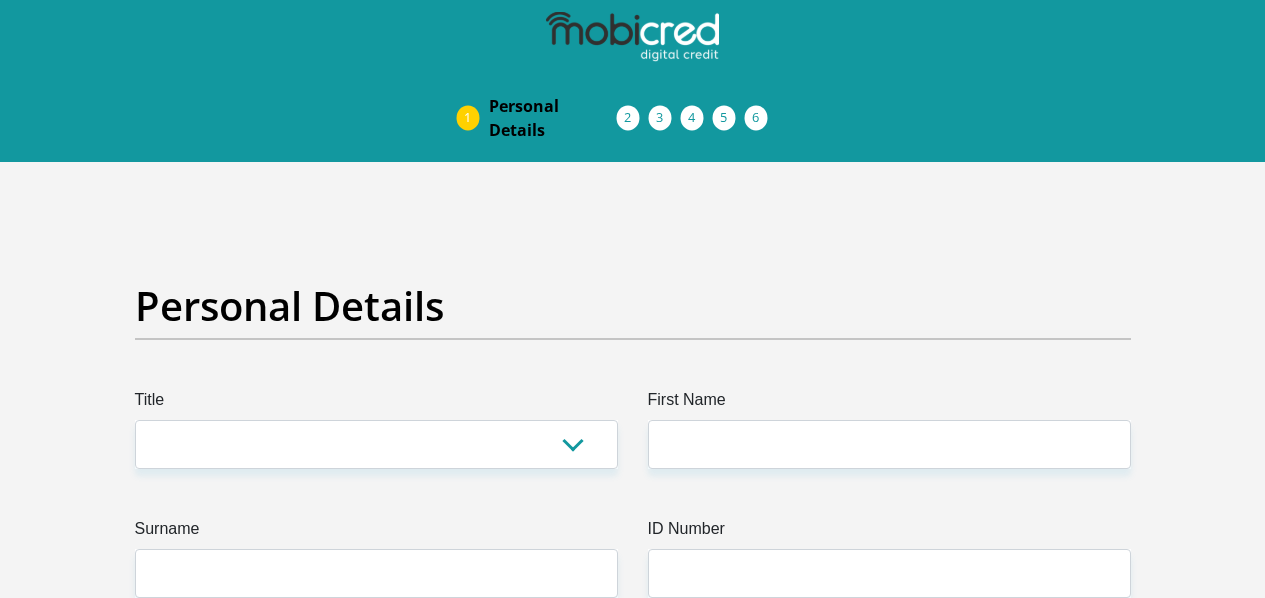 scroll, scrollTop: 0, scrollLeft: 0, axis: both 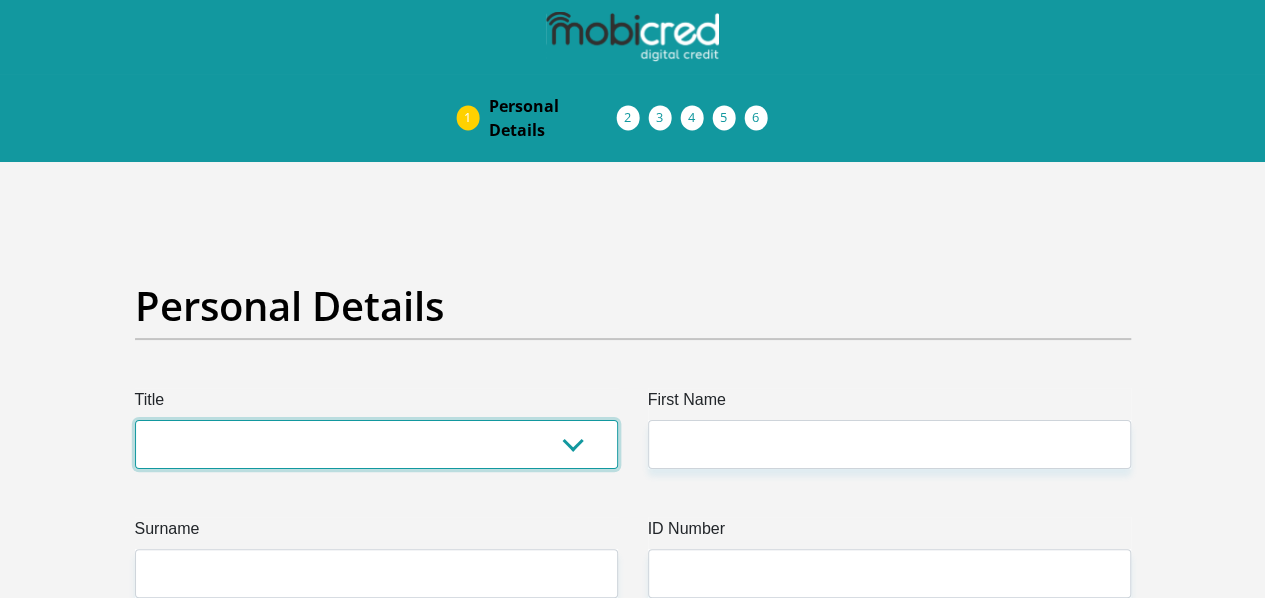 click on "Mr
Ms
Mrs
Dr
Other" at bounding box center (376, 444) 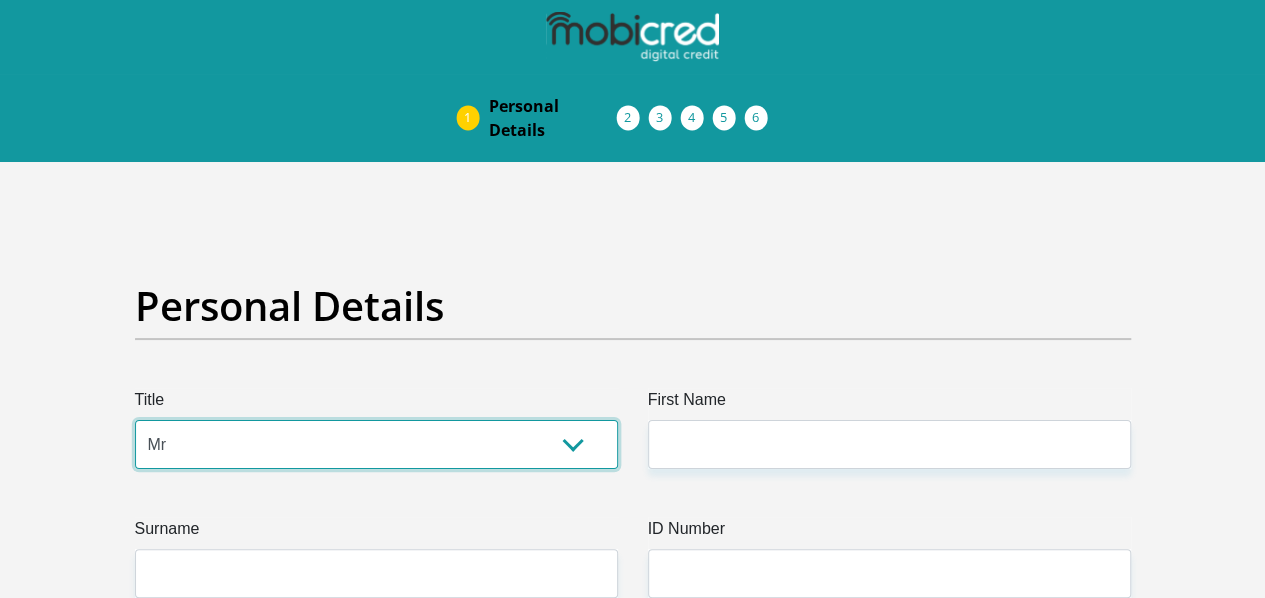 click on "Mr
Ms
Mrs
Dr
Other" at bounding box center (376, 444) 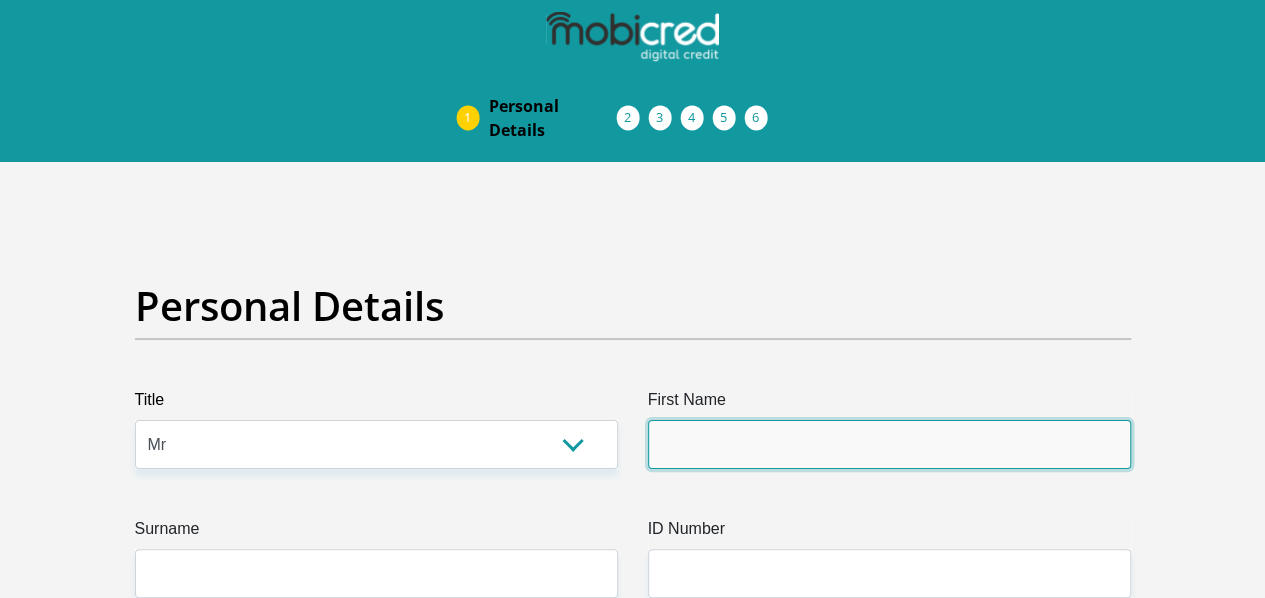 click on "First Name" at bounding box center (889, 444) 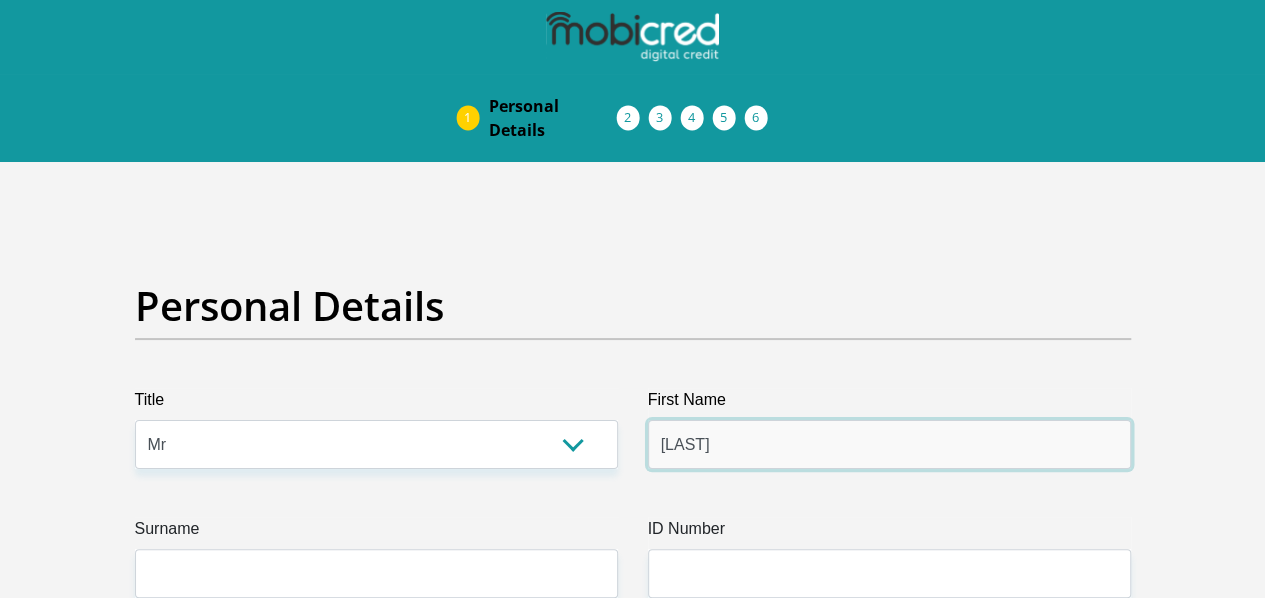 type on "[LAST]" 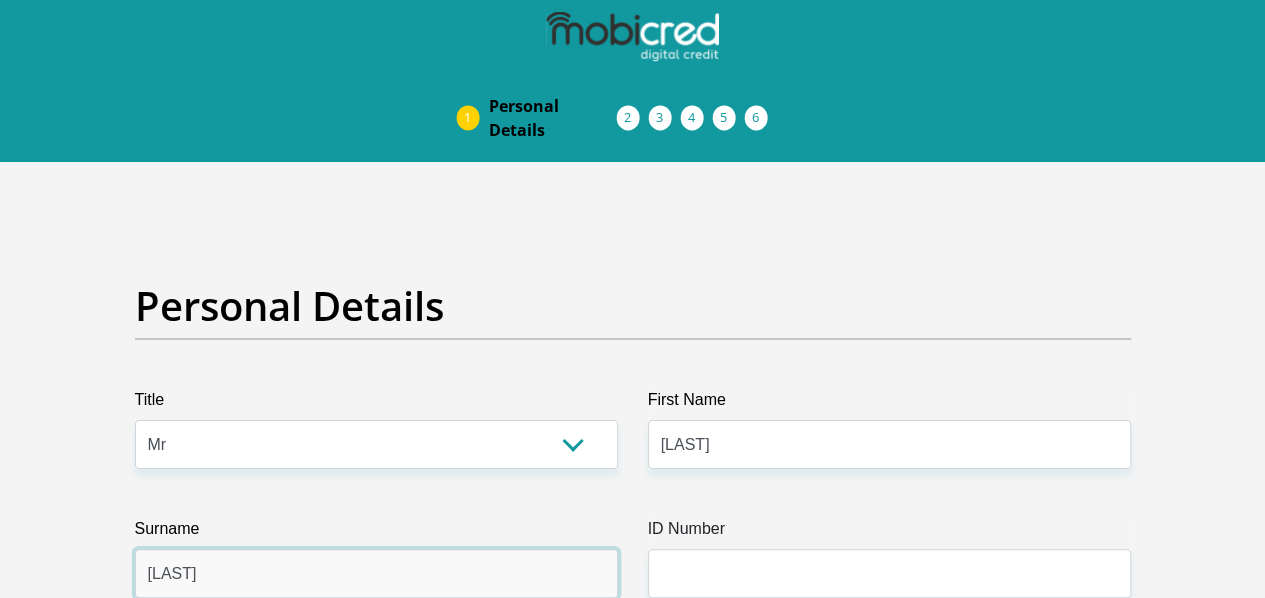 type on "[LAST]" 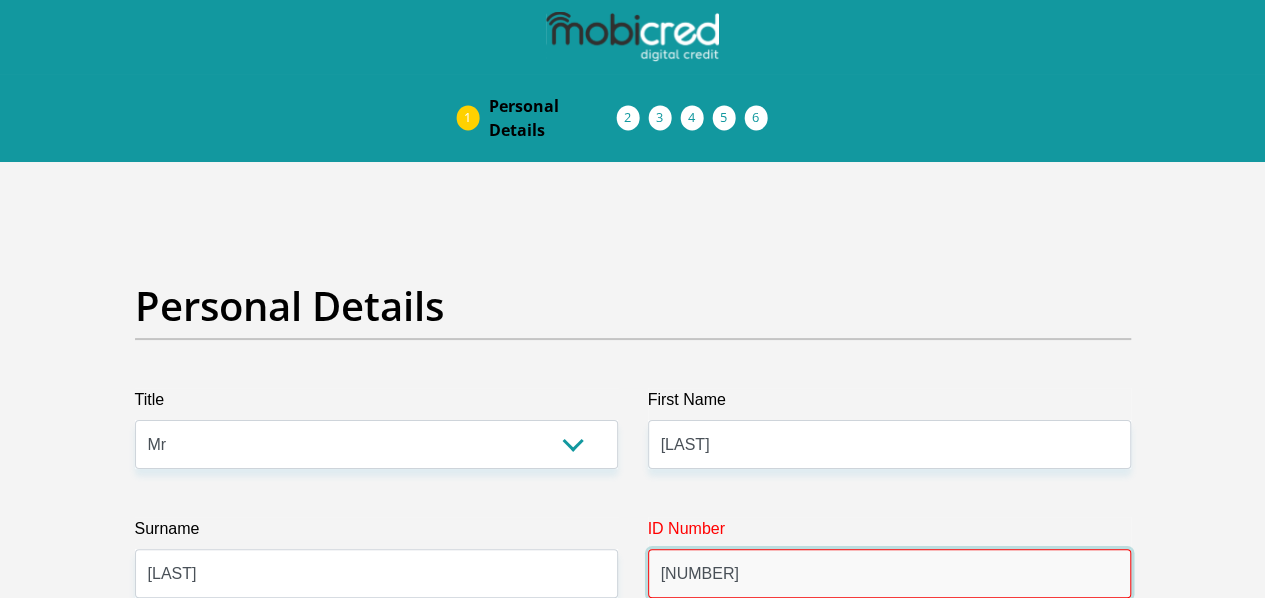 scroll, scrollTop: 300, scrollLeft: 0, axis: vertical 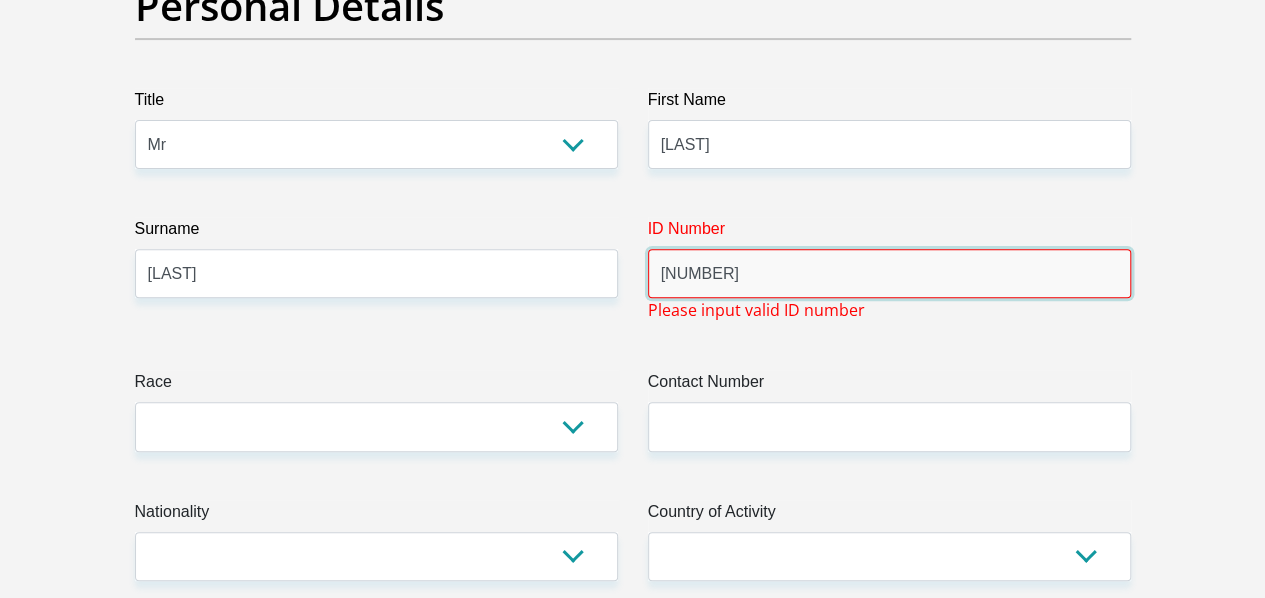 type on "[NUMBER]" 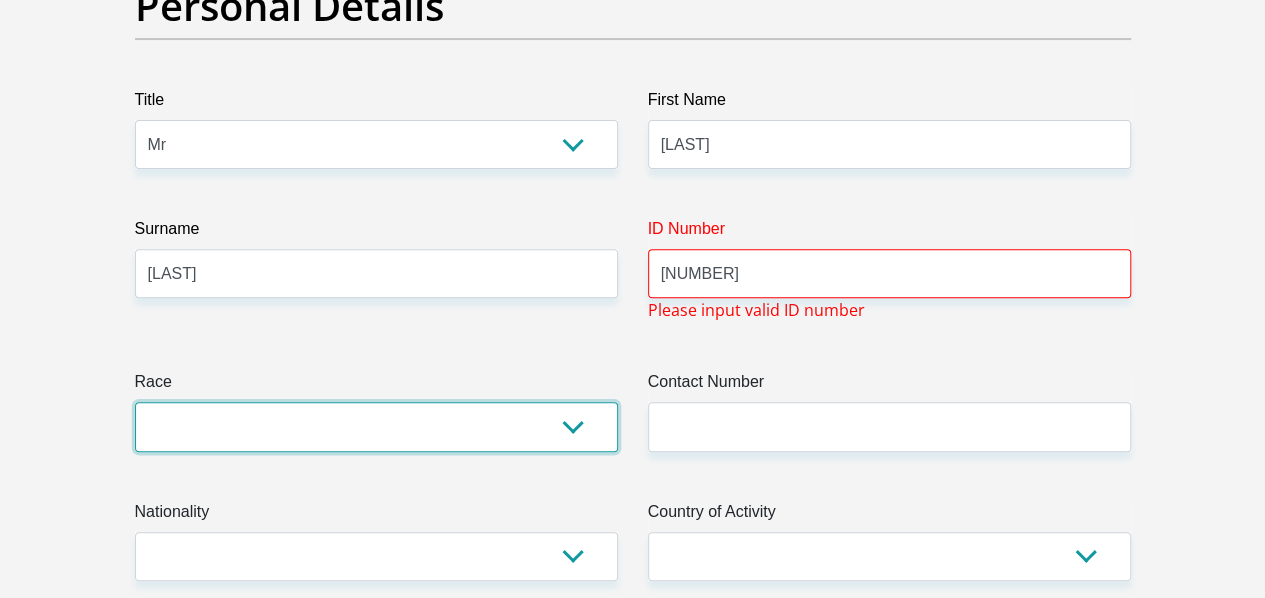 click on "Black
Coloured
Indian
White
Other" at bounding box center (376, 426) 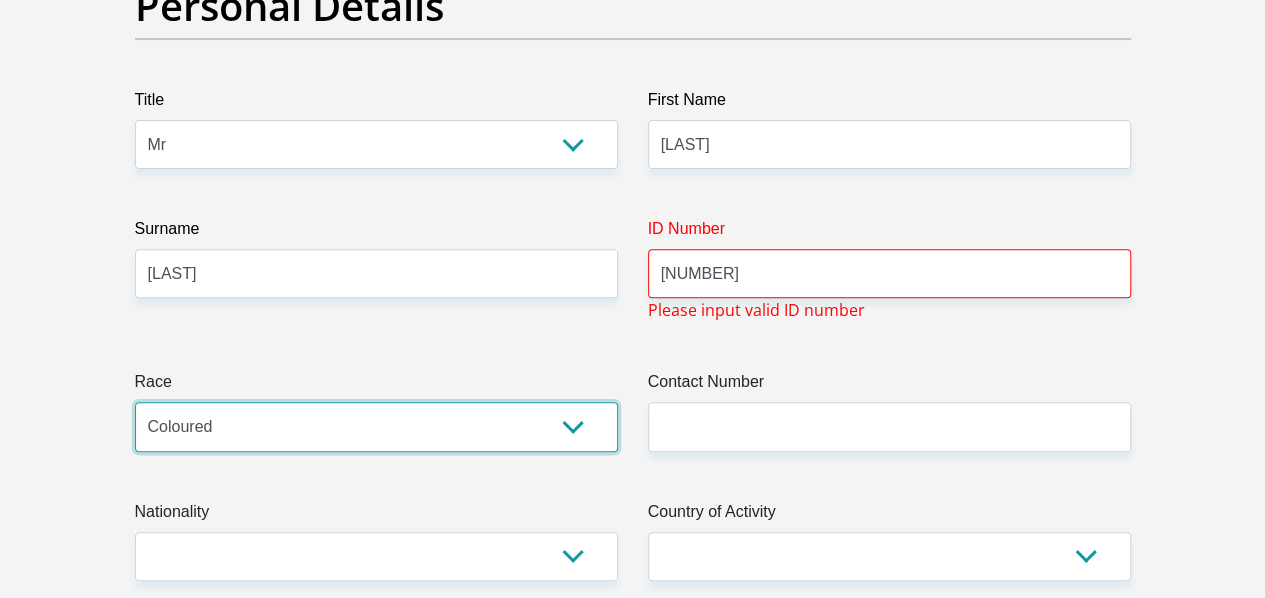 click on "Black
Coloured
Indian
White
Other" at bounding box center [376, 426] 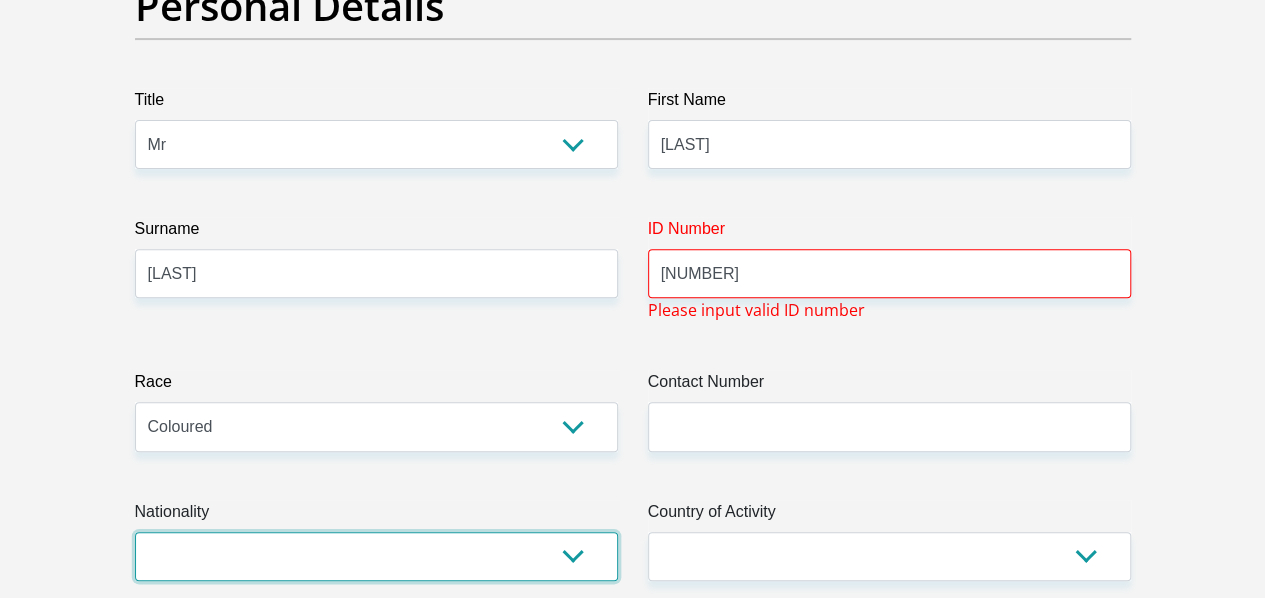 click on "South Africa
Afghanistan
Aland Islands
Albania
Algeria
America Samoa
American Virgin Islands
Andorra
Angola
Anguilla
Antarctica
Antigua and Barbuda
Argentina
Armenia
Aruba
Ascension Island
Australia
Austria
Azerbaijan
Bahamas
Bahrain
Bangladesh
Barbados
Chad" at bounding box center [376, 556] 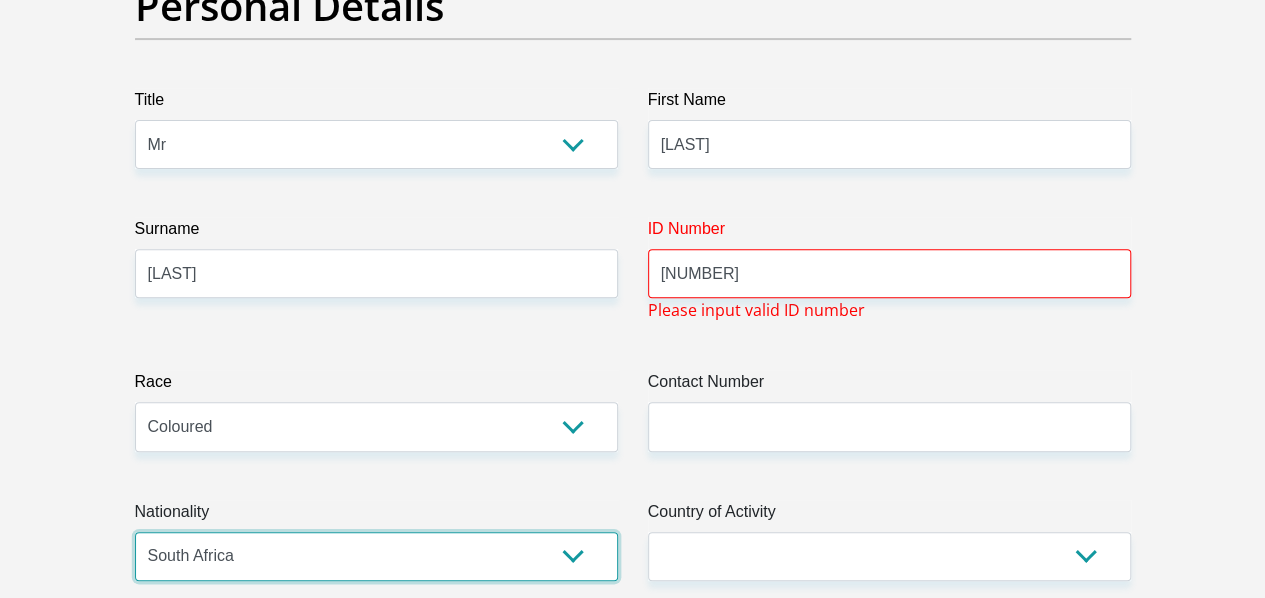 click on "South Africa
Afghanistan
Aland Islands
Albania
Algeria
America Samoa
American Virgin Islands
Andorra
Angola
Anguilla
Antarctica
Antigua and Barbuda
Argentina
Armenia
Aruba
Ascension Island
Australia
Austria
Azerbaijan
Bahamas
Bahrain
Bangladesh
Barbados
Chad" at bounding box center (376, 556) 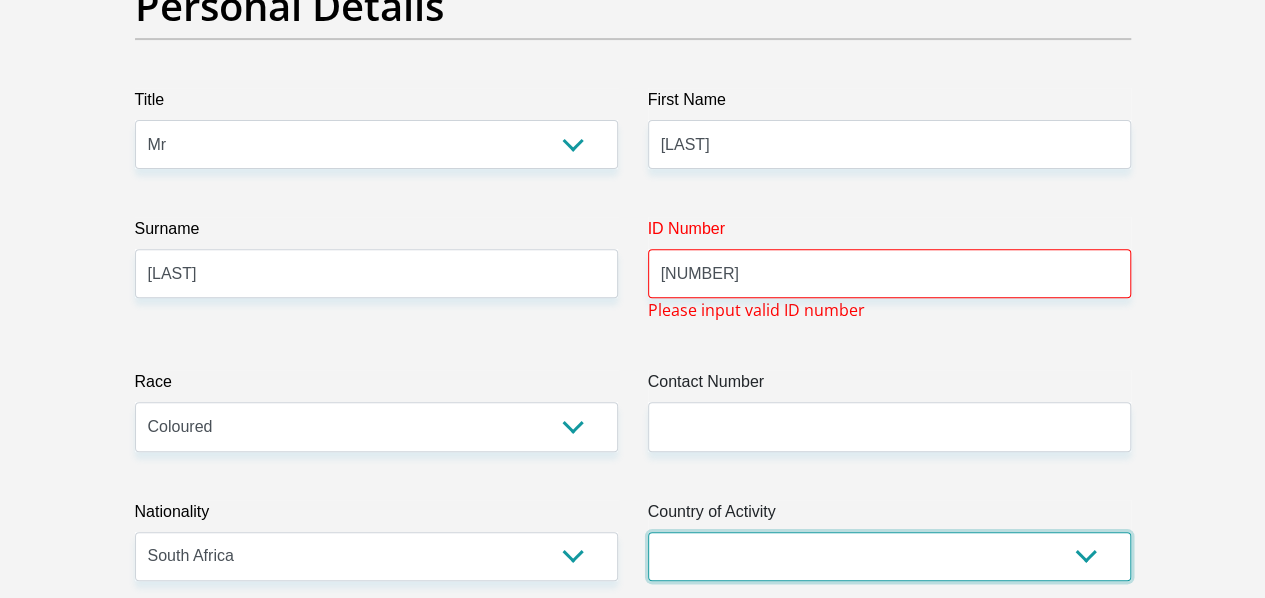 click on "South Africa
Afghanistan
Aland Islands
Albania
Algeria
America Samoa
American Virgin Islands
Andorra
Angola
Anguilla
Antarctica
Antigua and Barbuda
Argentina
Armenia
Aruba
Ascension Island
Australia
Austria
Azerbaijan
Chad" at bounding box center [889, 556] 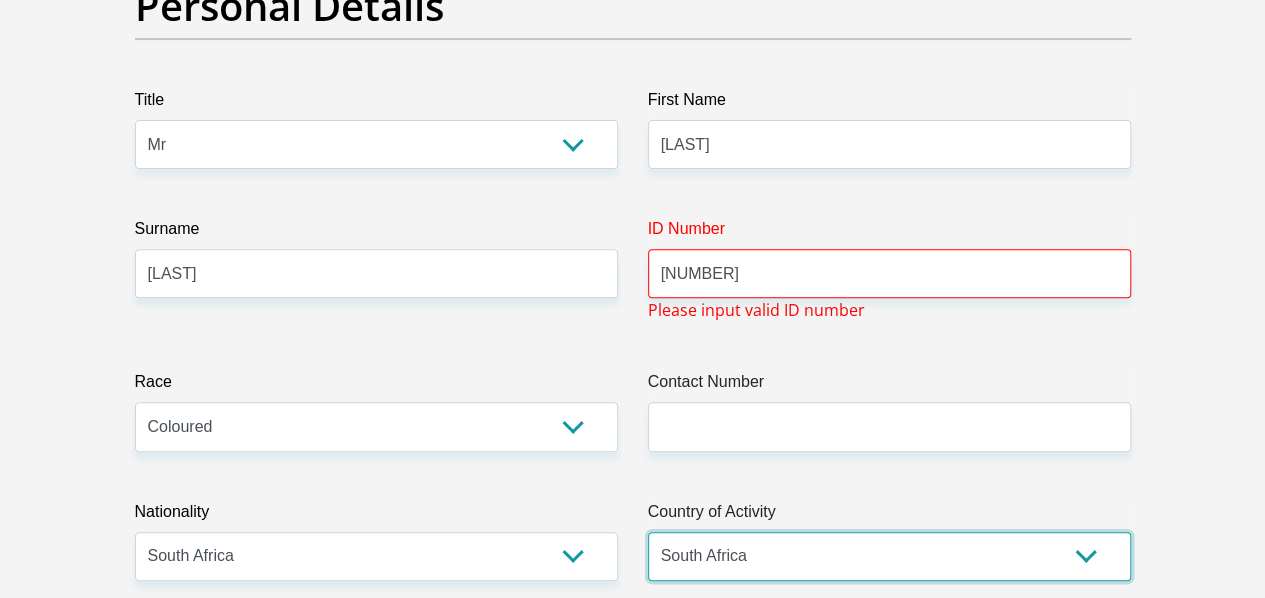 click on "South Africa
Afghanistan
Aland Islands
Albania
Algeria
America Samoa
American Virgin Islands
Andorra
Angola
Anguilla
Antarctica
Antigua and Barbuda
Argentina
Armenia
Aruba
Ascension Island
Australia
Austria
Azerbaijan
Chad" at bounding box center [889, 556] 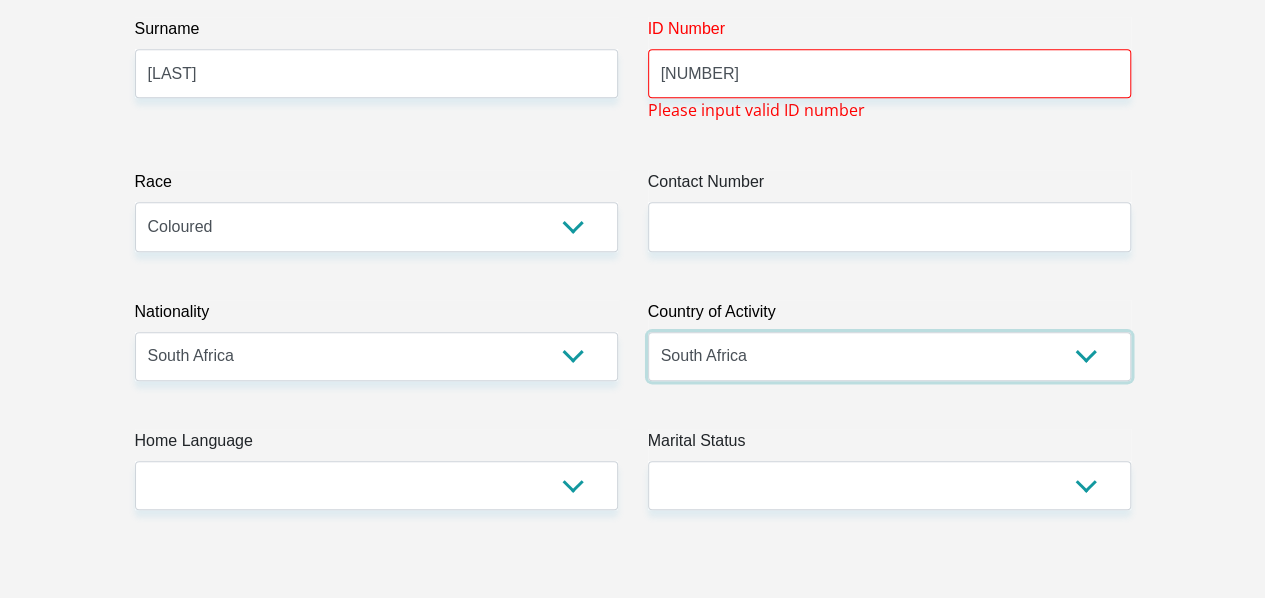 scroll, scrollTop: 600, scrollLeft: 0, axis: vertical 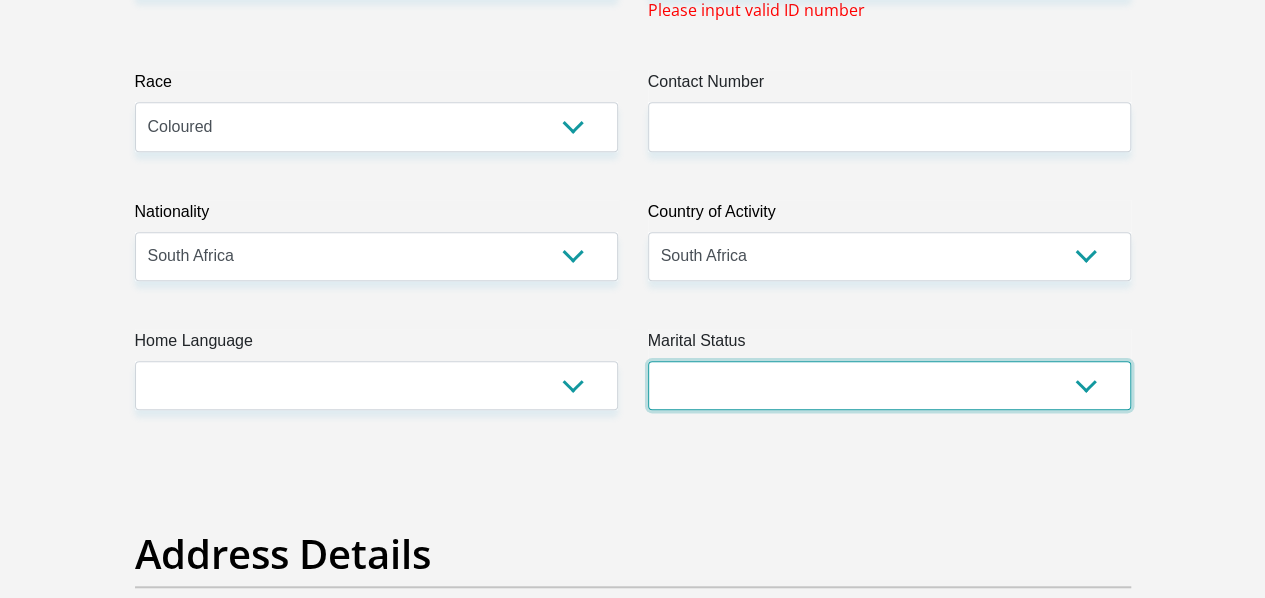 click on "Married ANC
Single
Divorced
Widowed
Married COP or Customary Law" at bounding box center [889, 385] 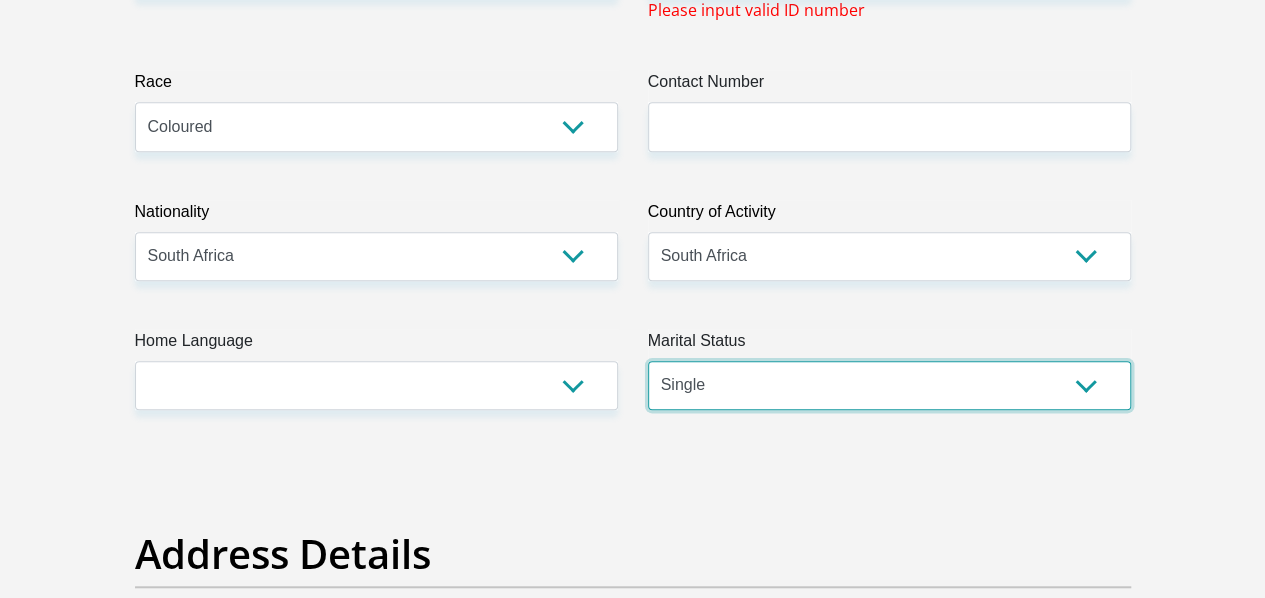 click on "Married ANC
Single
Divorced
Widowed
Married COP or Customary Law" at bounding box center (889, 385) 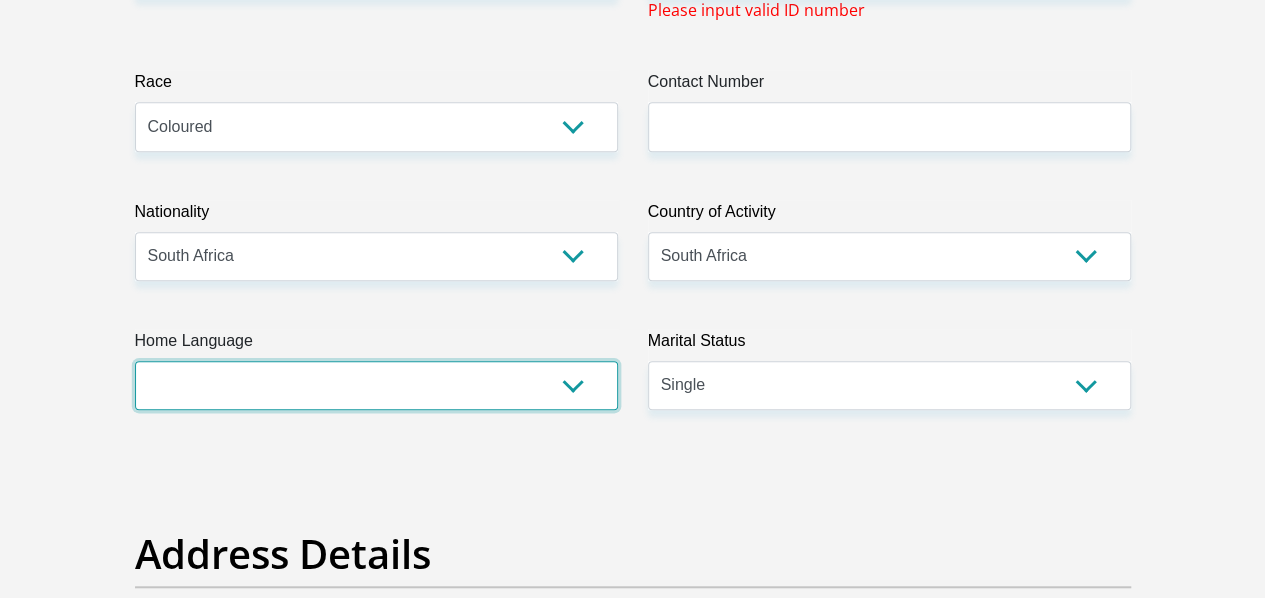 click on "Afrikaans
English
Sepedi
South Ndebele
Southern Sotho
Swati
Tsonga
Tswana
Venda
Xhosa
Zulu
Other" at bounding box center [376, 385] 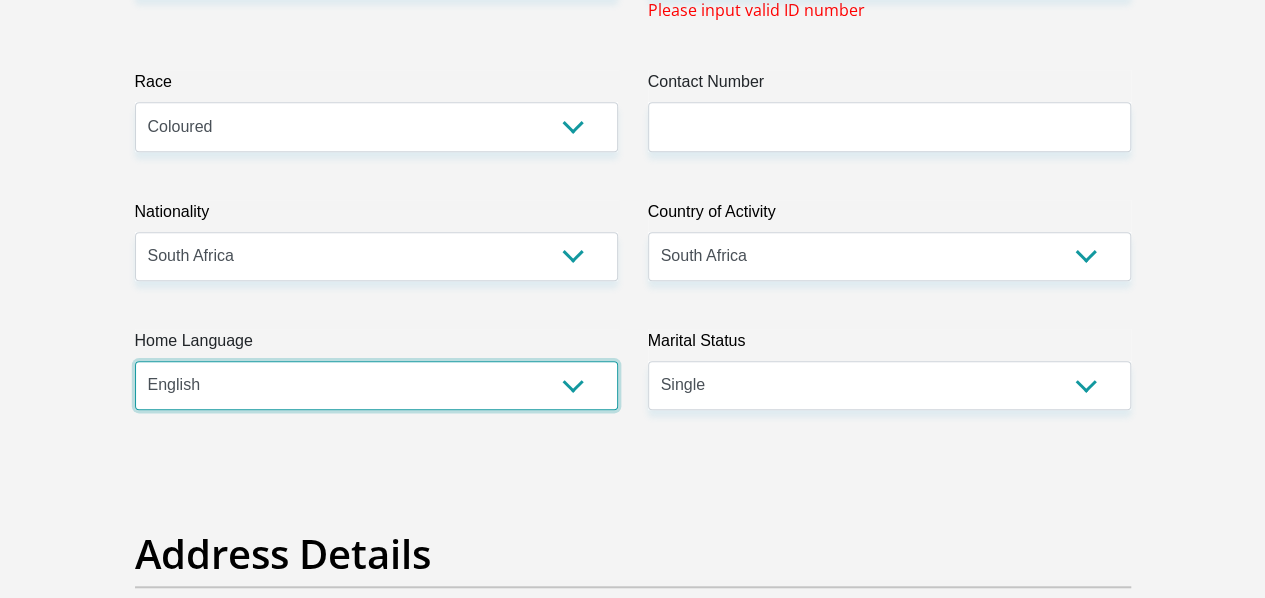 click on "Afrikaans
English
Sepedi
South Ndebele
Southern Sotho
Swati
Tsonga
Tswana
Venda
Xhosa
Zulu
Other" at bounding box center (376, 385) 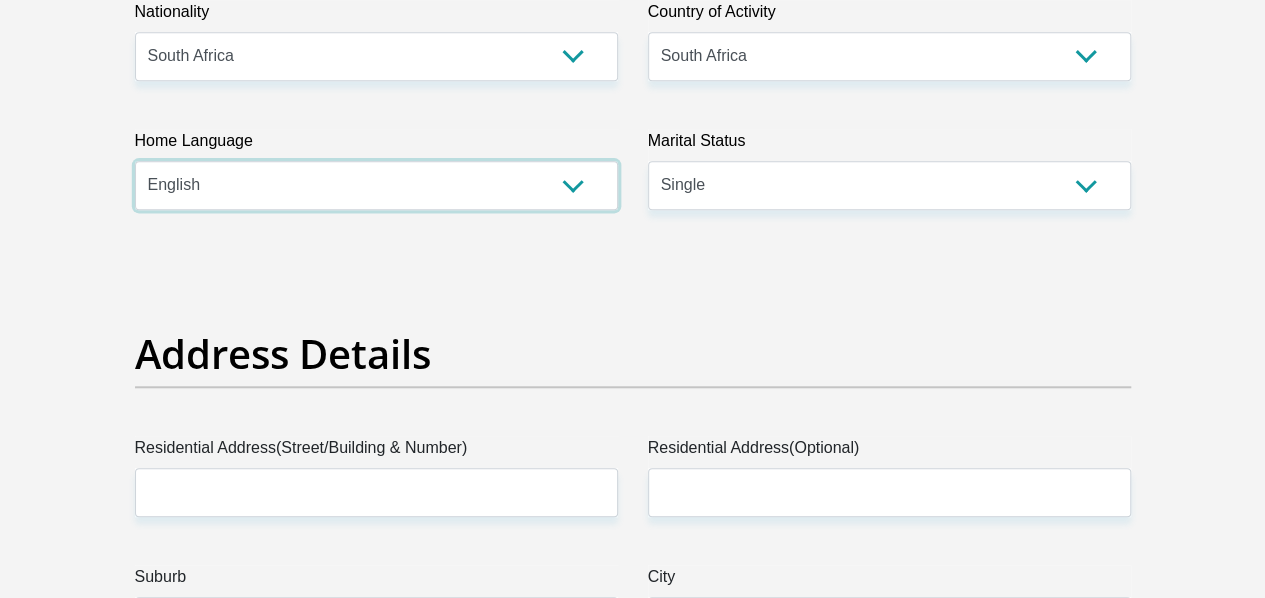 scroll, scrollTop: 1000, scrollLeft: 0, axis: vertical 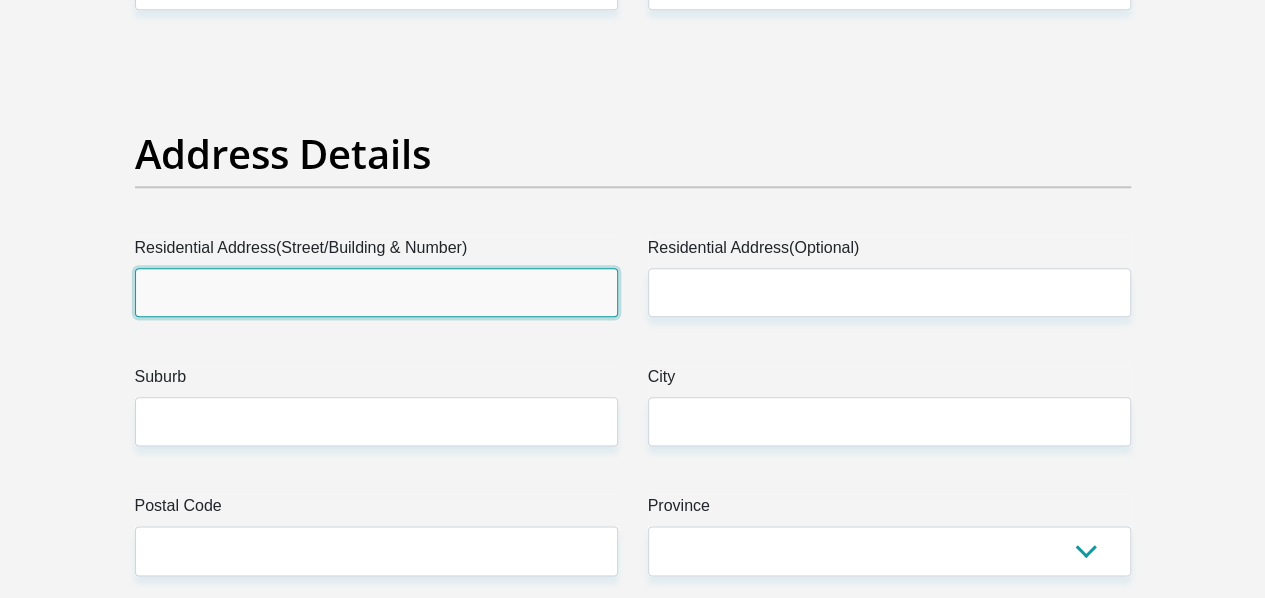 click on "Residential Address(Street/Building & Number)" at bounding box center [376, 292] 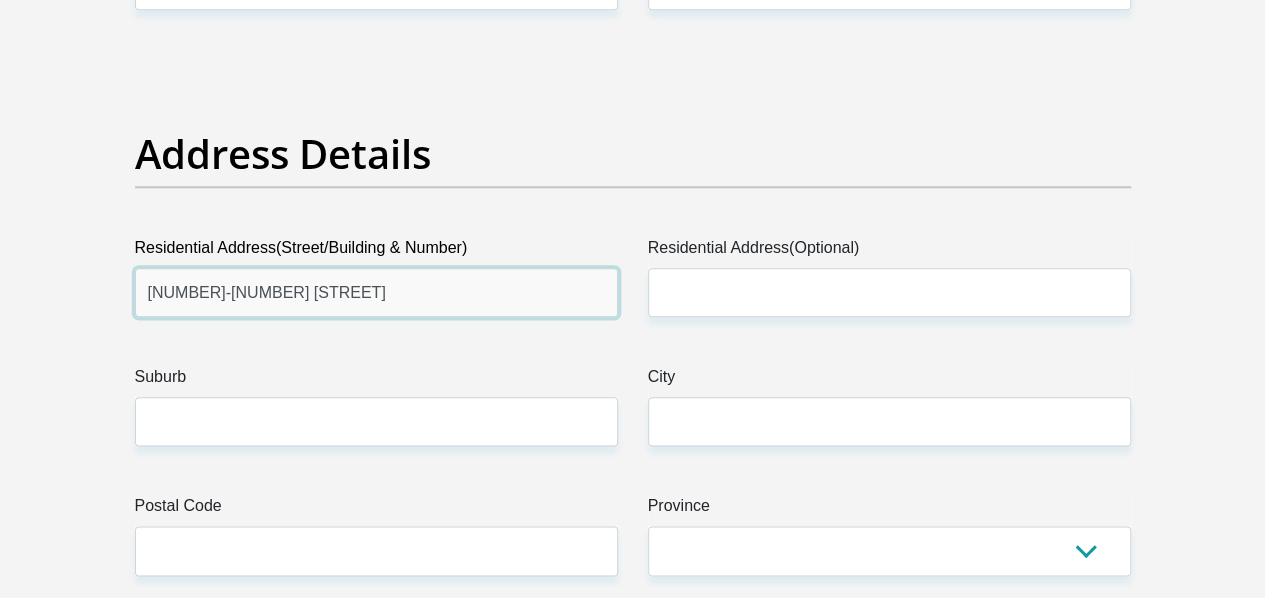type on "39-11TH AVENUE" 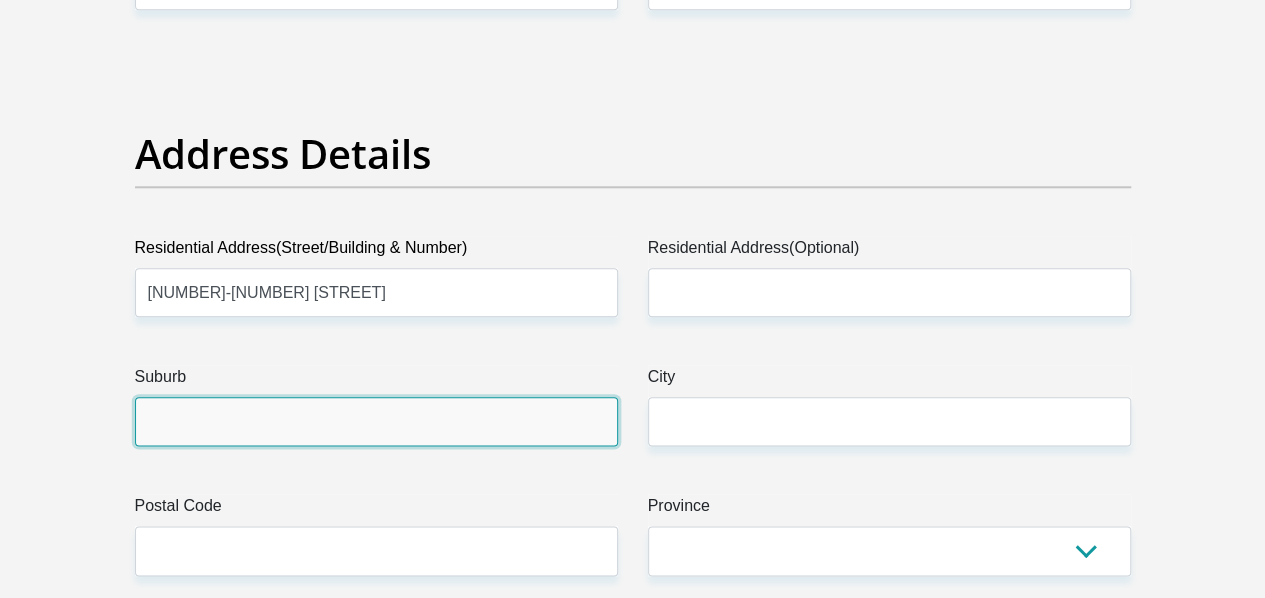 click on "Suburb" at bounding box center (376, 421) 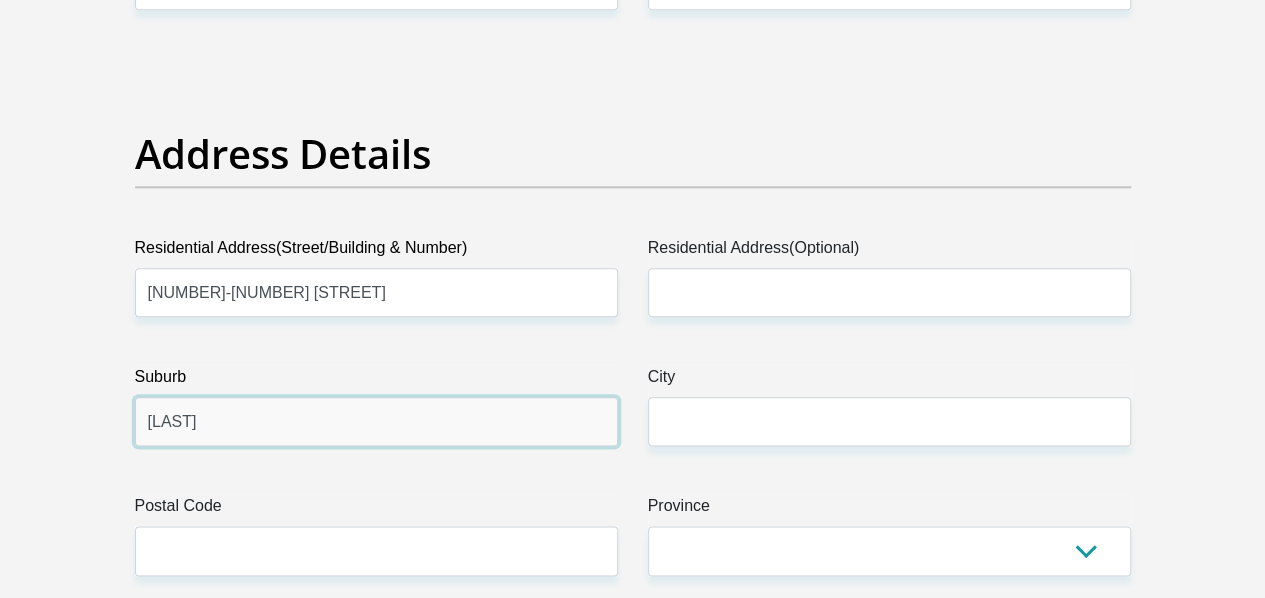 type on "FLORIDA" 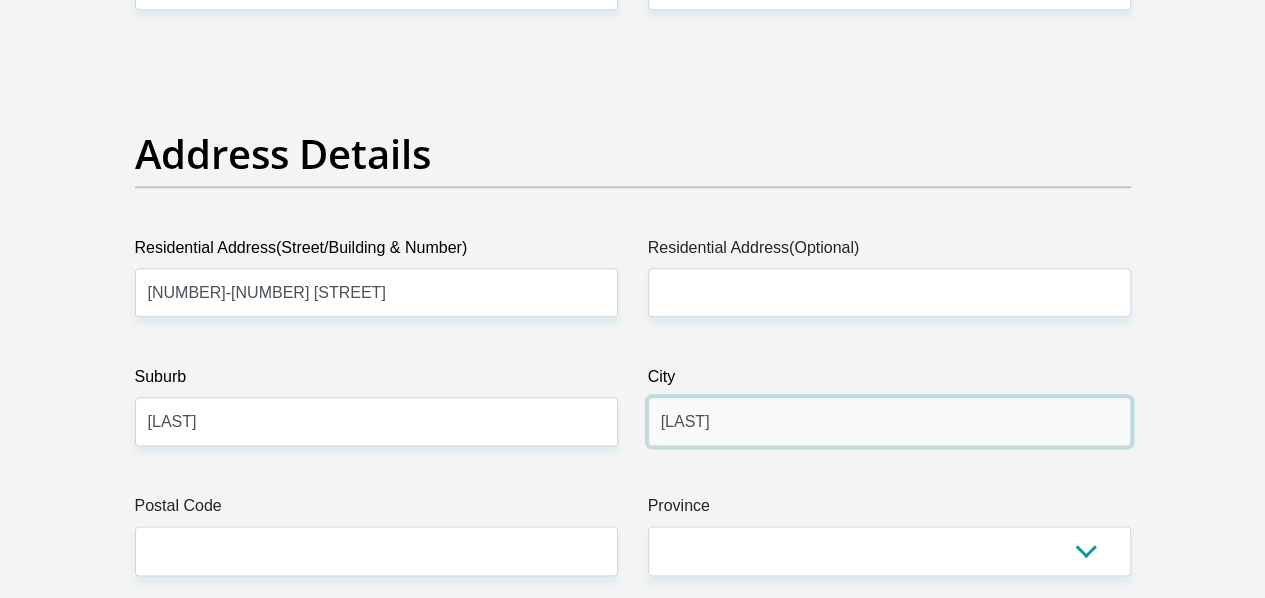 type on "RAVENSMEAD" 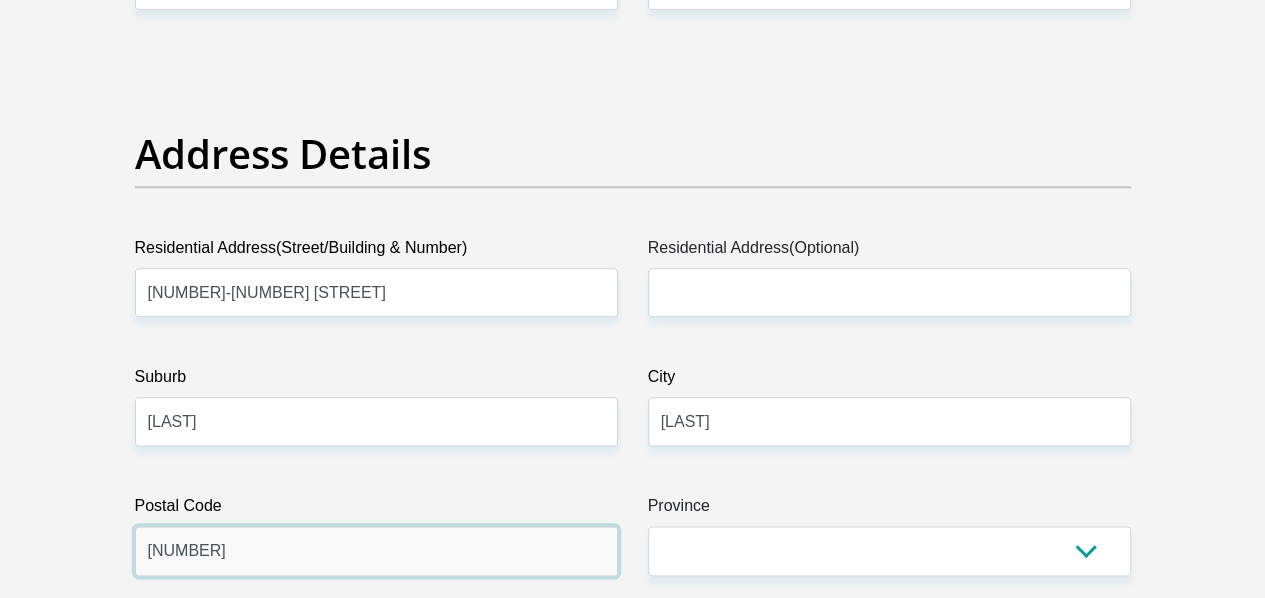type on "7493" 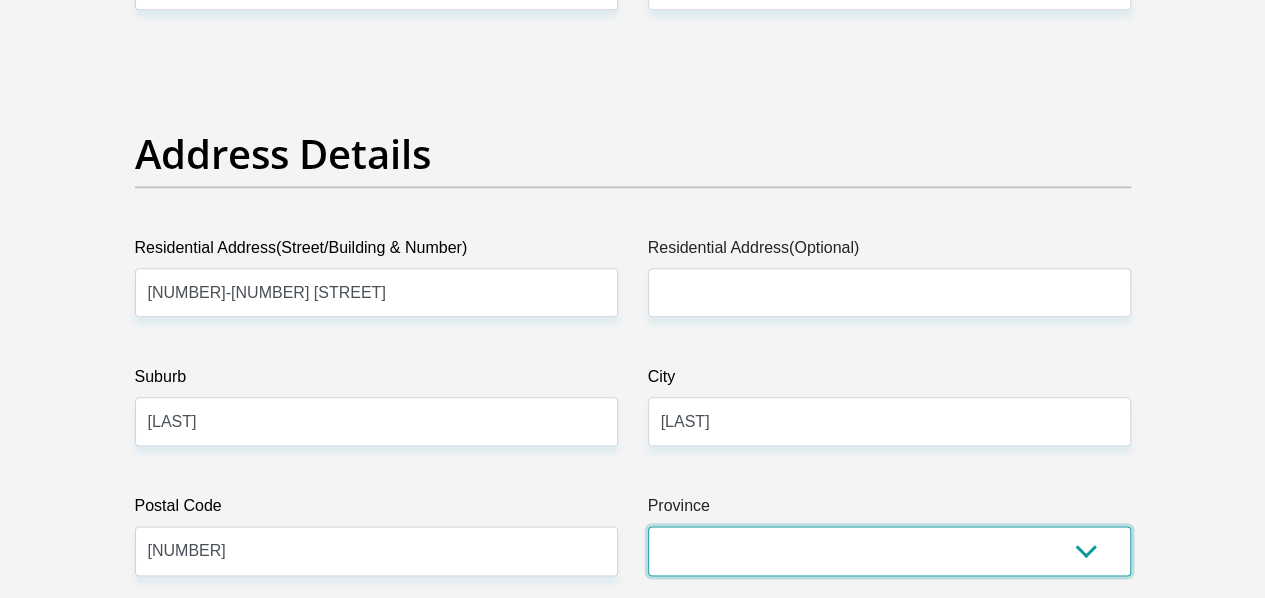 click on "Eastern Cape
Free State
Gauteng
KwaZulu-Natal
Limpopo
Mpumalanga
Northern Cape
North West
Western Cape" at bounding box center (889, 550) 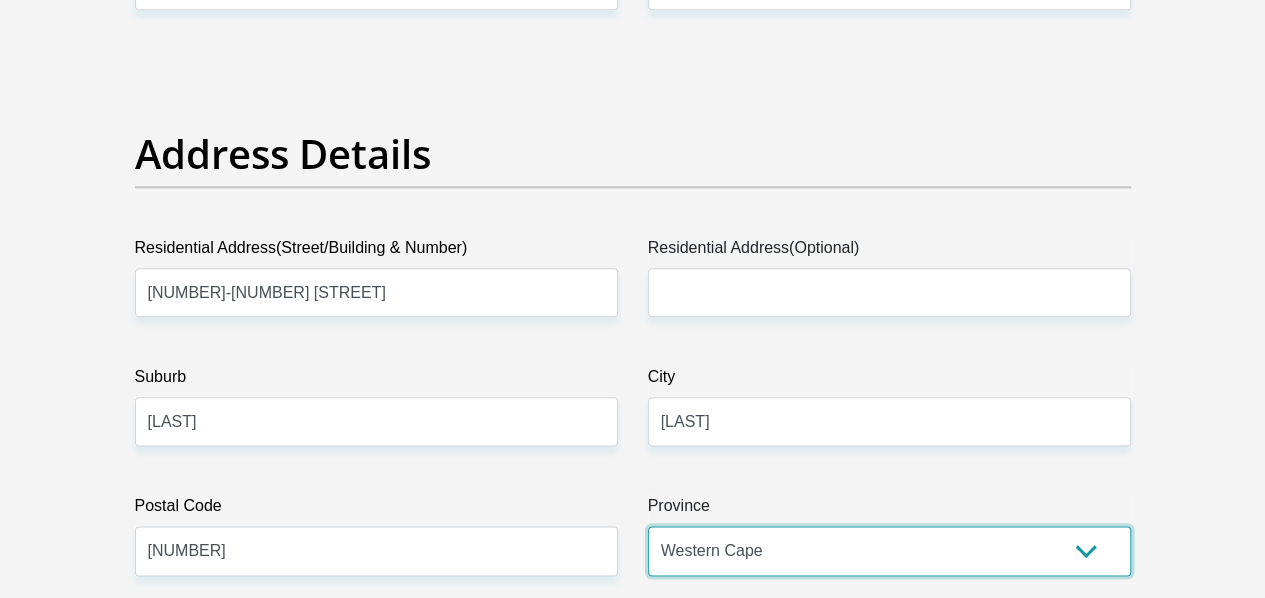 click on "Eastern Cape
Free State
Gauteng
KwaZulu-Natal
Limpopo
Mpumalanga
Northern Cape
North West
Western Cape" at bounding box center [889, 550] 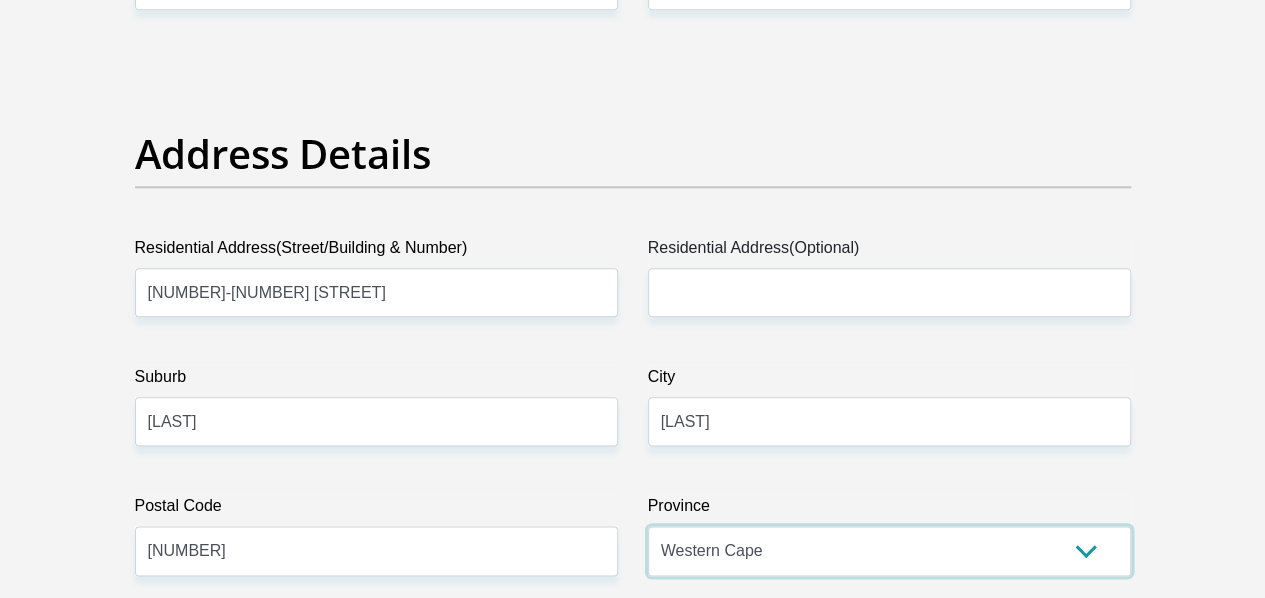 scroll, scrollTop: 1200, scrollLeft: 0, axis: vertical 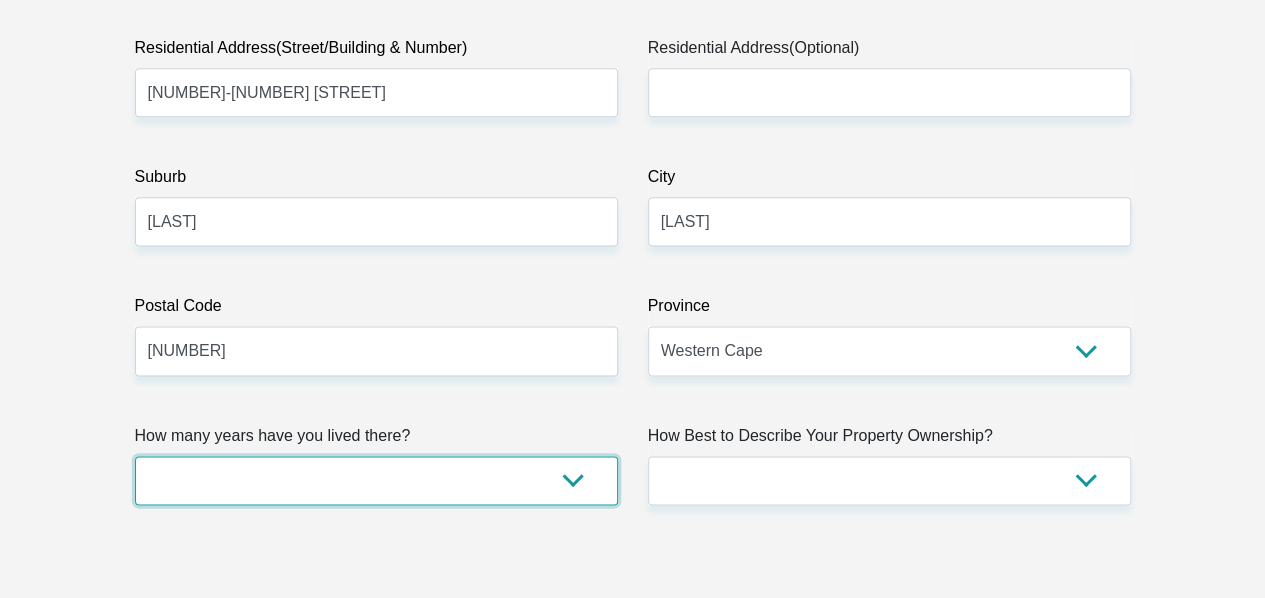 click on "less than 1 year
1-3 years
3-5 years
5+ years" at bounding box center [376, 480] 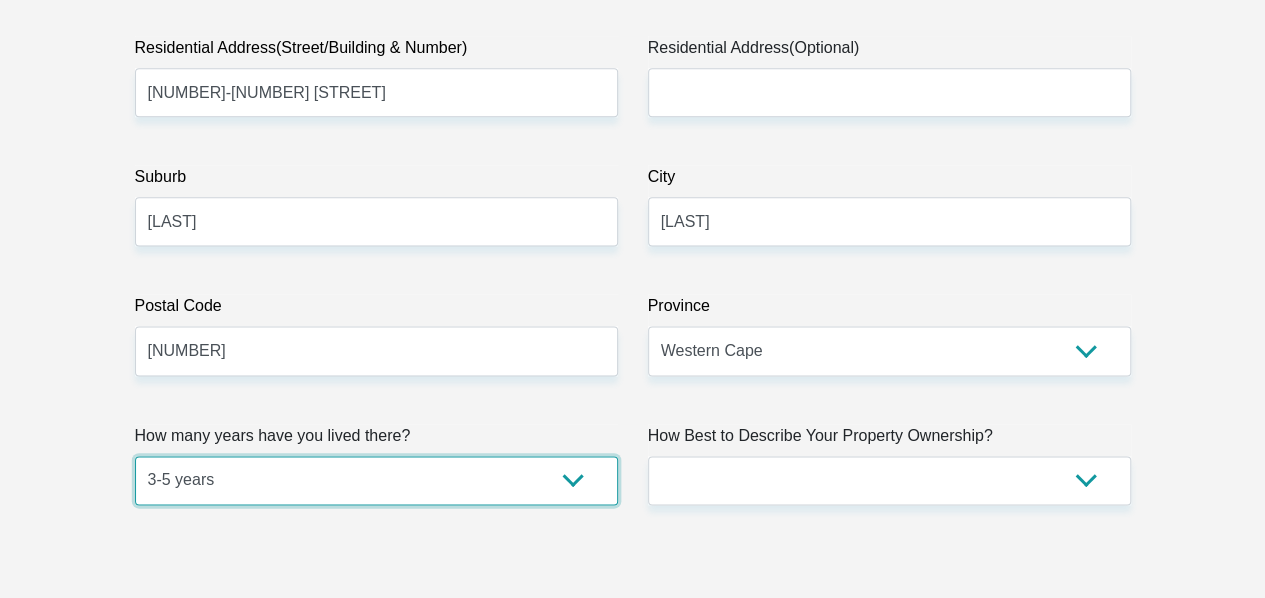 click on "less than 1 year
1-3 years
3-5 years
5+ years" at bounding box center (376, 480) 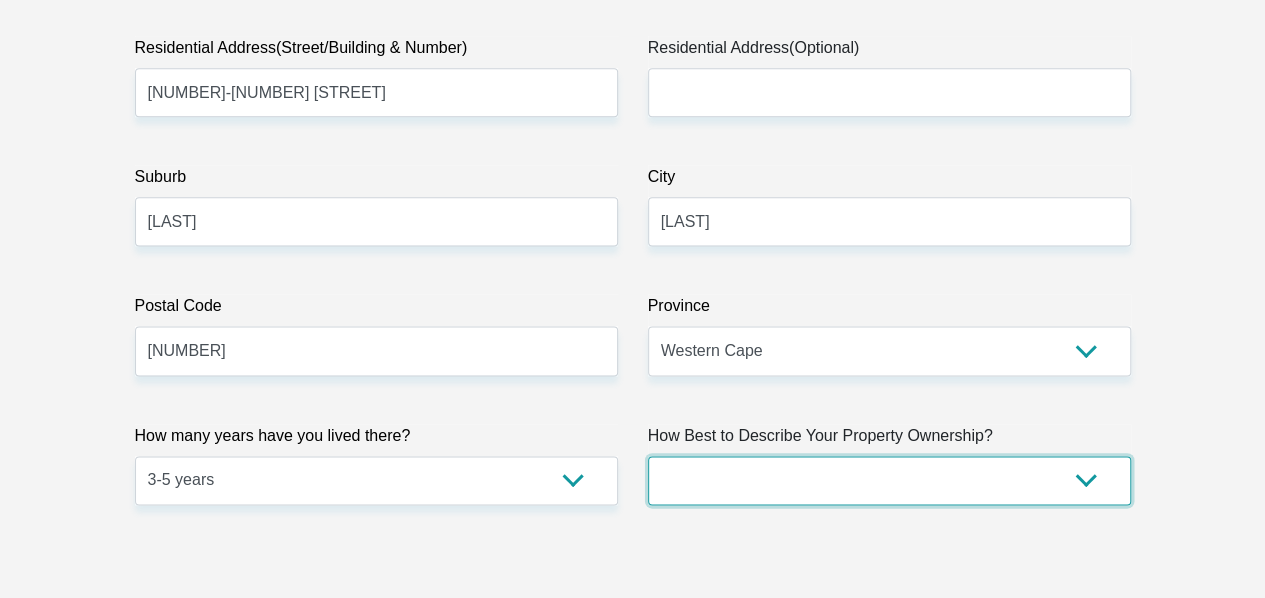 click on "Owned
Rented
Family Owned
Company Dwelling" at bounding box center [889, 480] 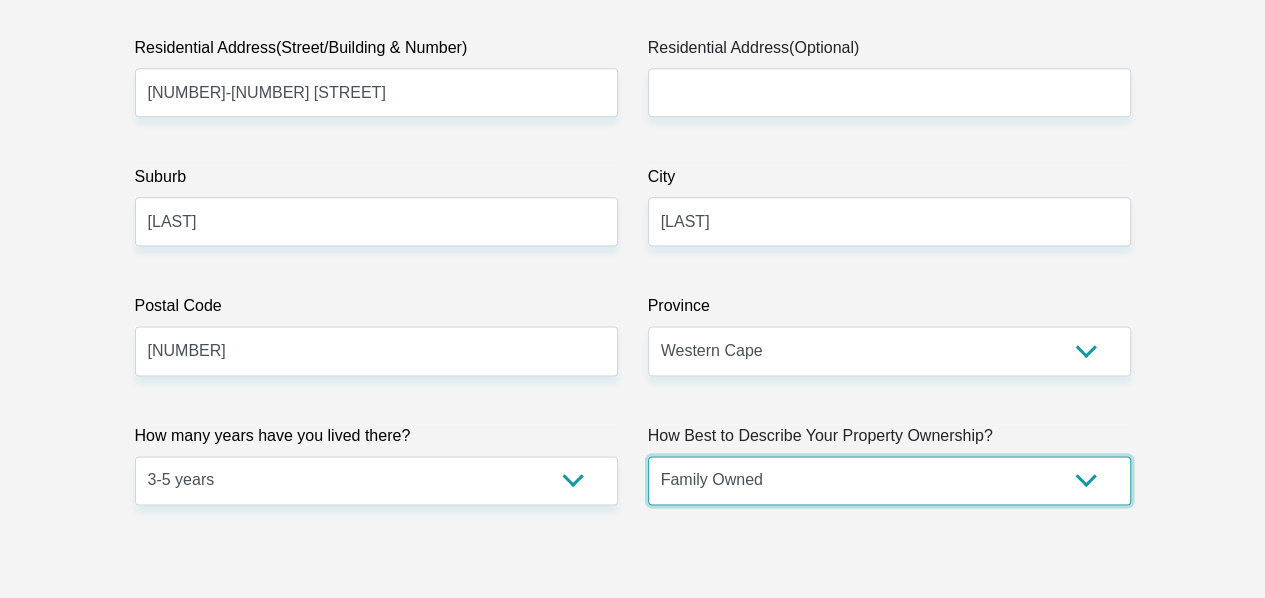 click on "Owned
Rented
Family Owned
Company Dwelling" at bounding box center [889, 480] 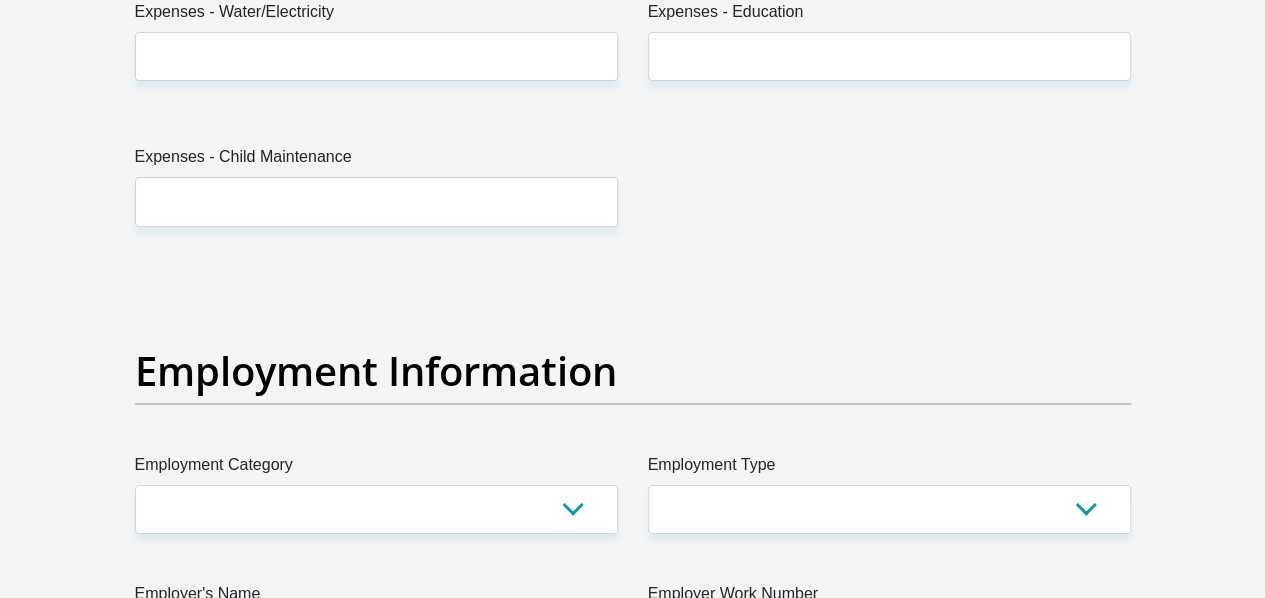 scroll, scrollTop: 3500, scrollLeft: 0, axis: vertical 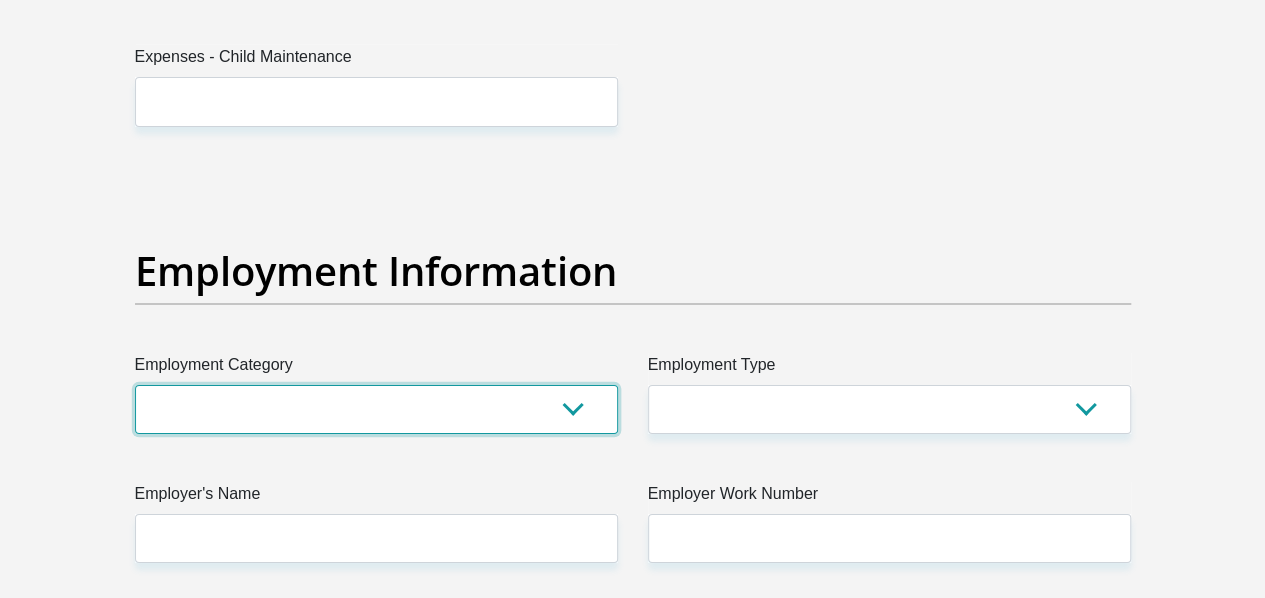 click on "AGRICULTURE
ALCOHOL & TOBACCO
CONSTRUCTION MATERIALS
METALLURGY
EQUIPMENT FOR RENEWABLE ENERGY
SPECIALIZED CONTRACTORS
CAR
GAMING (INCL. INTERNET
OTHER WHOLESALE
UNLICENSED PHARMACEUTICALS
CURRENCY EXCHANGE HOUSES
OTHER FINANCIAL INSTITUTIONS & INSURANCE
REAL ESTATE AGENTS
OIL & GAS
OTHER MATERIALS (E.G. IRON ORE)
PRECIOUS STONES & PRECIOUS METALS
POLITICAL ORGANIZATIONS
RELIGIOUS ORGANIZATIONS(NOT SECTS)
ACTI. HAVING BUSINESS DEAL WITH PUBLIC ADMINISTRATION
LAUNDROMATS" at bounding box center [376, 409] 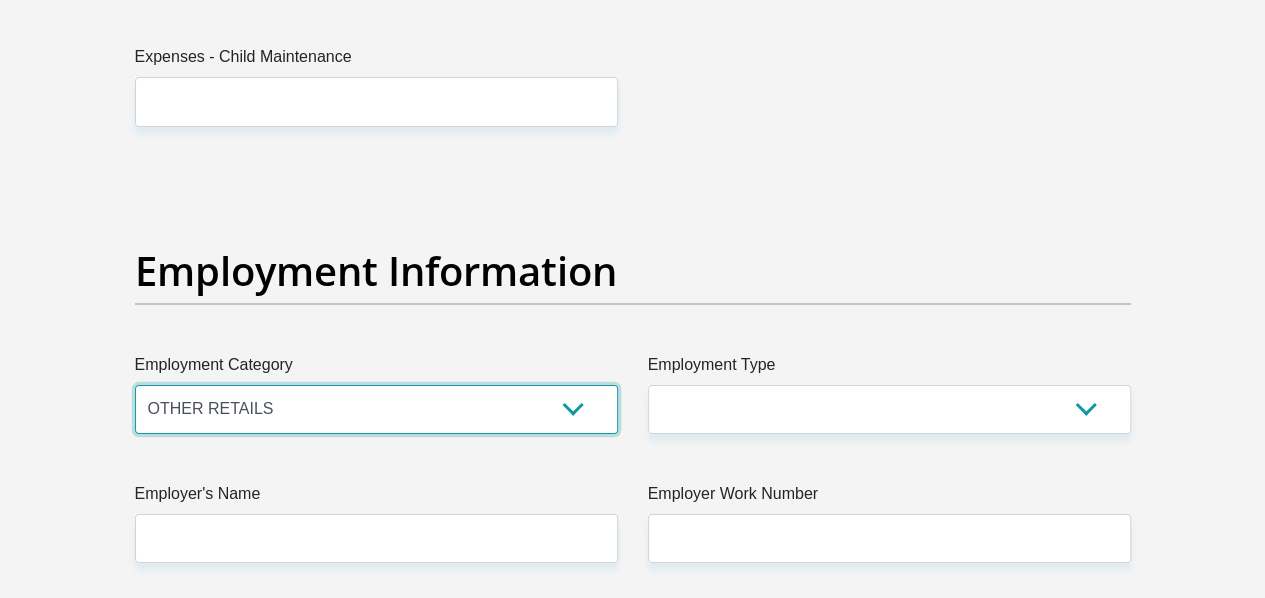 click on "AGRICULTURE
ALCOHOL & TOBACCO
CONSTRUCTION MATERIALS
METALLURGY
EQUIPMENT FOR RENEWABLE ENERGY
SPECIALIZED CONTRACTORS
CAR
GAMING (INCL. INTERNET
OTHER WHOLESALE
UNLICENSED PHARMACEUTICALS
CURRENCY EXCHANGE HOUSES
OTHER FINANCIAL INSTITUTIONS & INSURANCE
REAL ESTATE AGENTS
OIL & GAS
OTHER MATERIALS (E.G. IRON ORE)
PRECIOUS STONES & PRECIOUS METALS
POLITICAL ORGANIZATIONS
RELIGIOUS ORGANIZATIONS(NOT SECTS)
ACTI. HAVING BUSINESS DEAL WITH PUBLIC ADMINISTRATION
LAUNDROMATS" at bounding box center [376, 409] 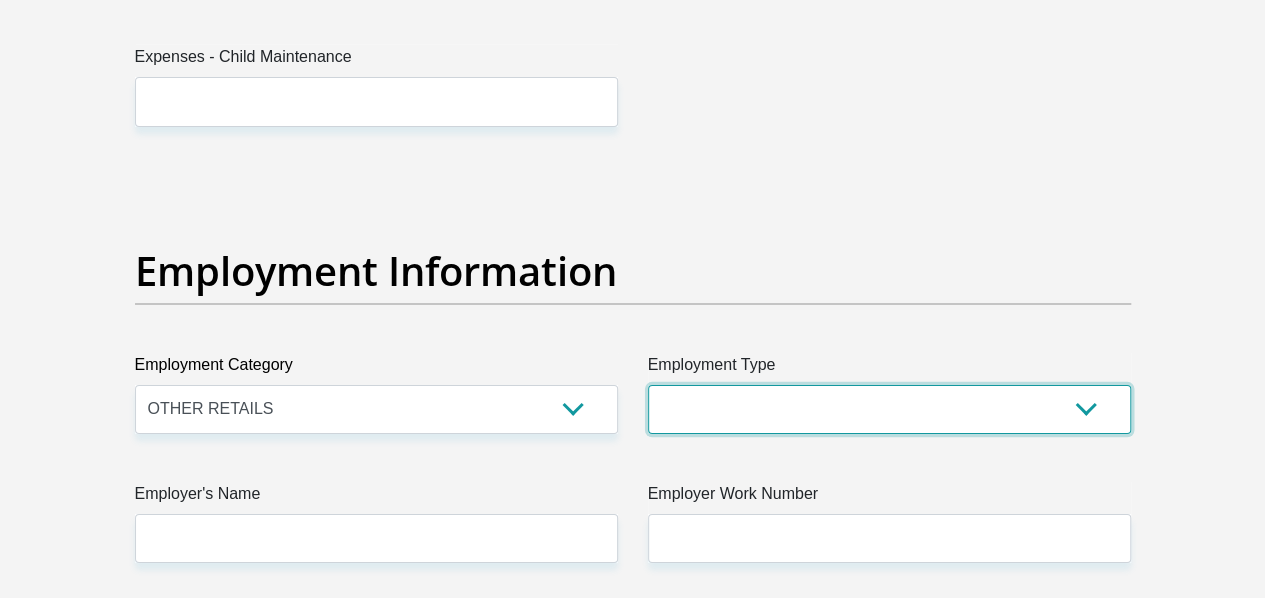 click on "College/Lecturer
Craft Seller
Creative
Driver
Executive
Farmer
Forces - Non Commissioned
Forces - Officer
Hawker
Housewife
Labourer
Licenced Professional
Manager
Miner
Non Licenced Professional
Office Staff/Clerk
Outside Worker
Pensioner
Permanent Teacher
Production/Manufacturing
Sales
Self-Employed
Semi-Professional Worker
Service Industry  Social Worker  Student" at bounding box center (889, 409) 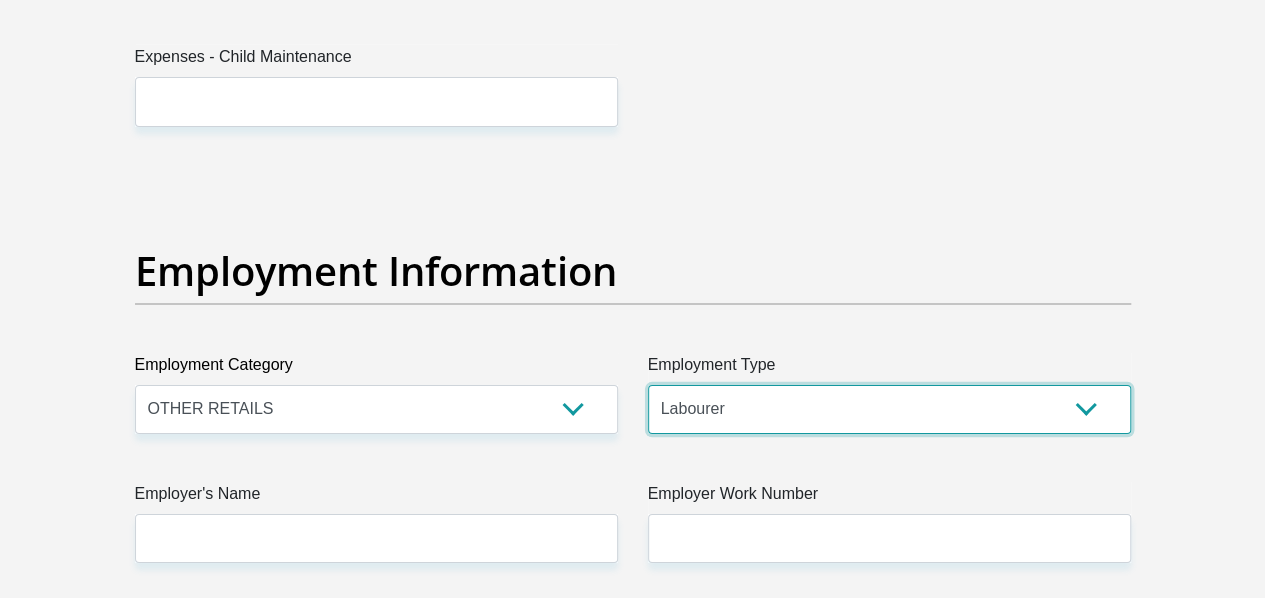 click on "College/Lecturer
Craft Seller
Creative
Driver
Executive
Farmer
Forces - Non Commissioned
Forces - Officer
Hawker
Housewife
Labourer
Licenced Professional
Manager
Miner
Non Licenced Professional
Office Staff/Clerk
Outside Worker
Pensioner
Permanent Teacher
Production/Manufacturing
Sales
Self-Employed
Semi-Professional Worker
Service Industry  Social Worker  Student" at bounding box center [889, 409] 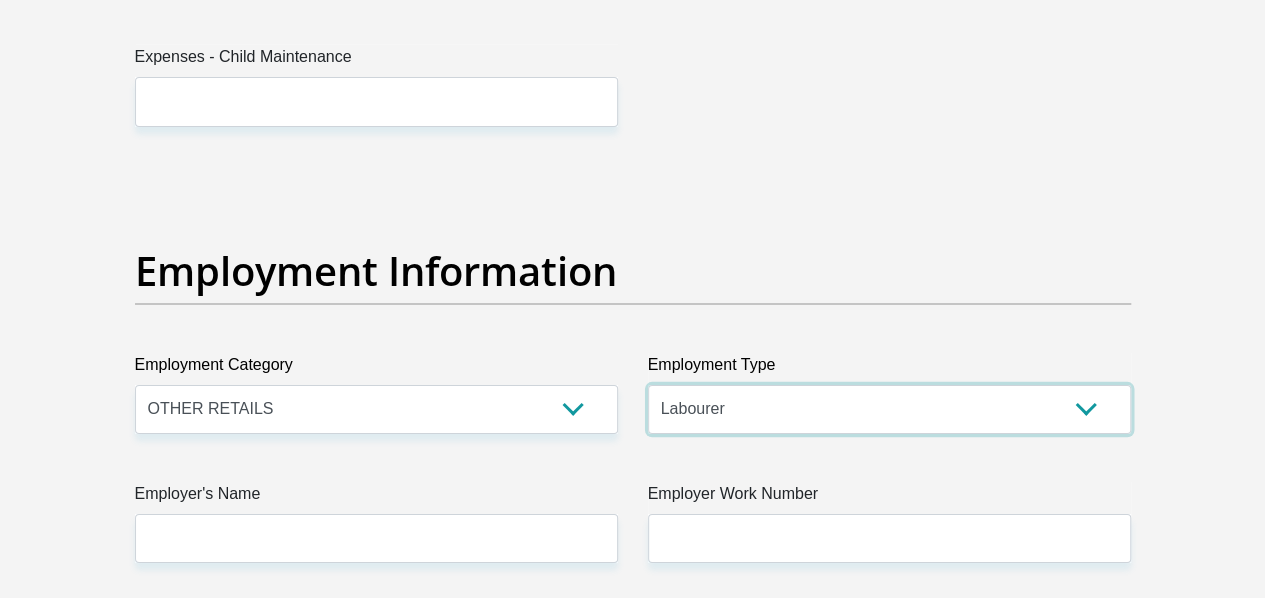scroll, scrollTop: 3800, scrollLeft: 0, axis: vertical 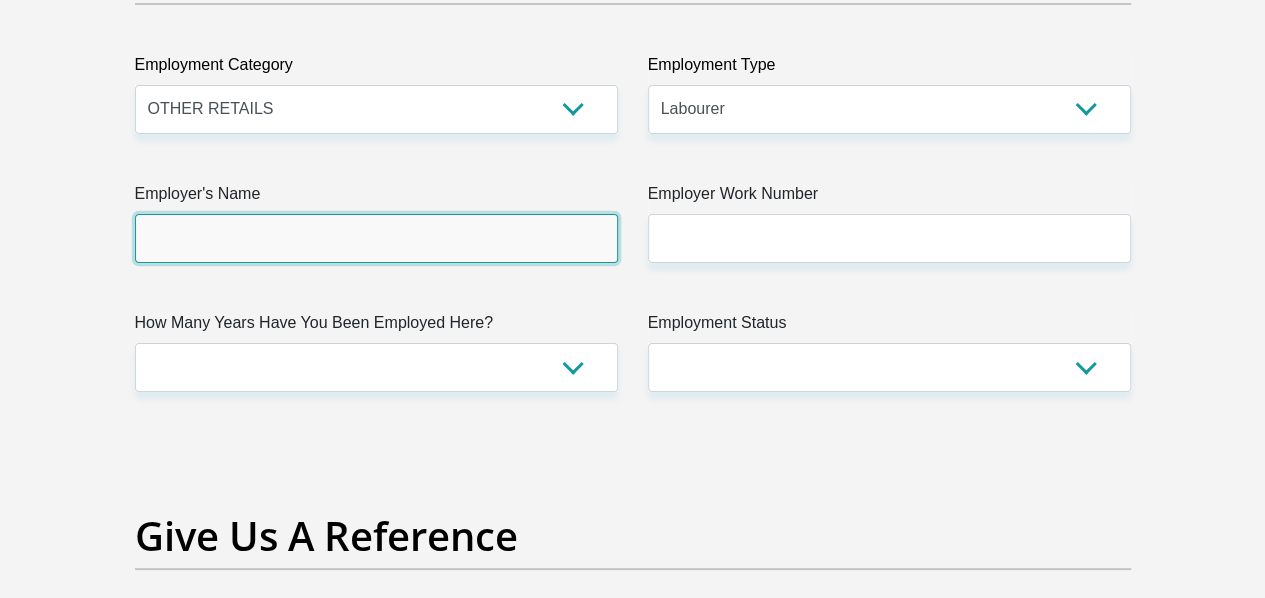 click on "Employer's Name" at bounding box center [376, 238] 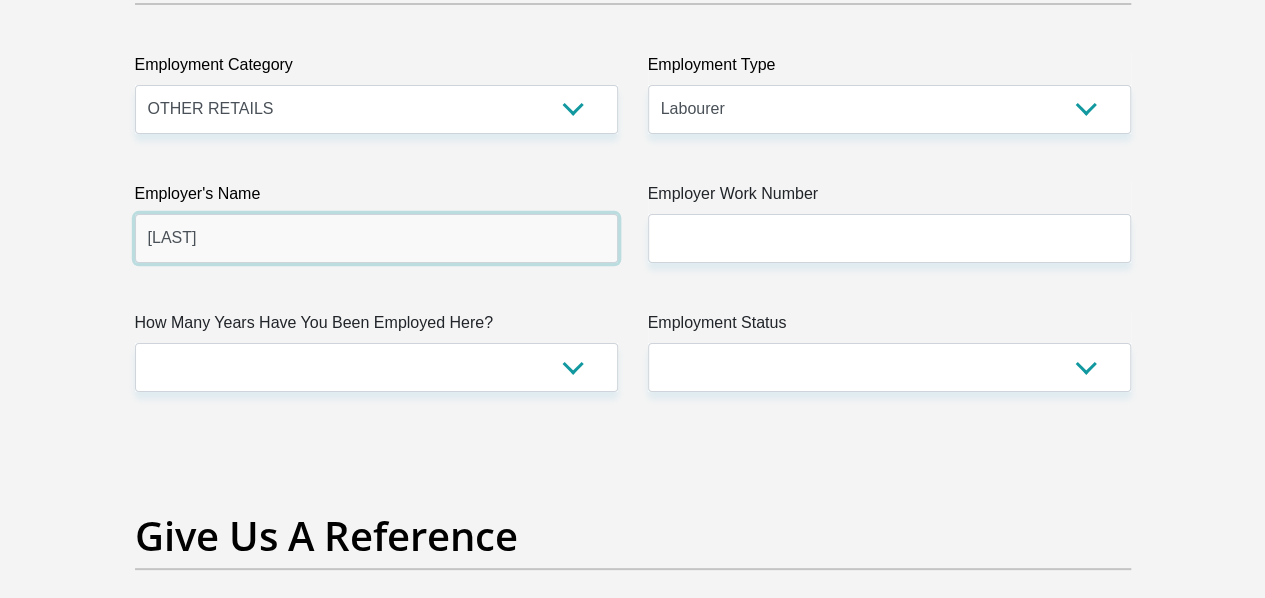 type on "CHECKERSHYPER" 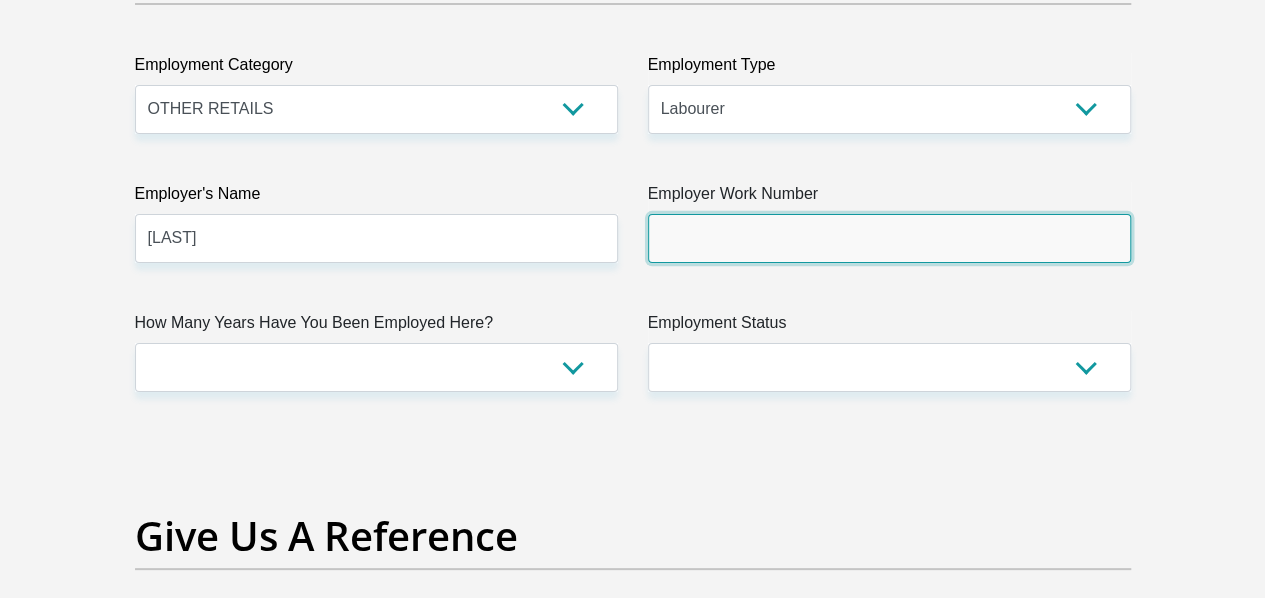 click on "Employer Work Number" at bounding box center (889, 238) 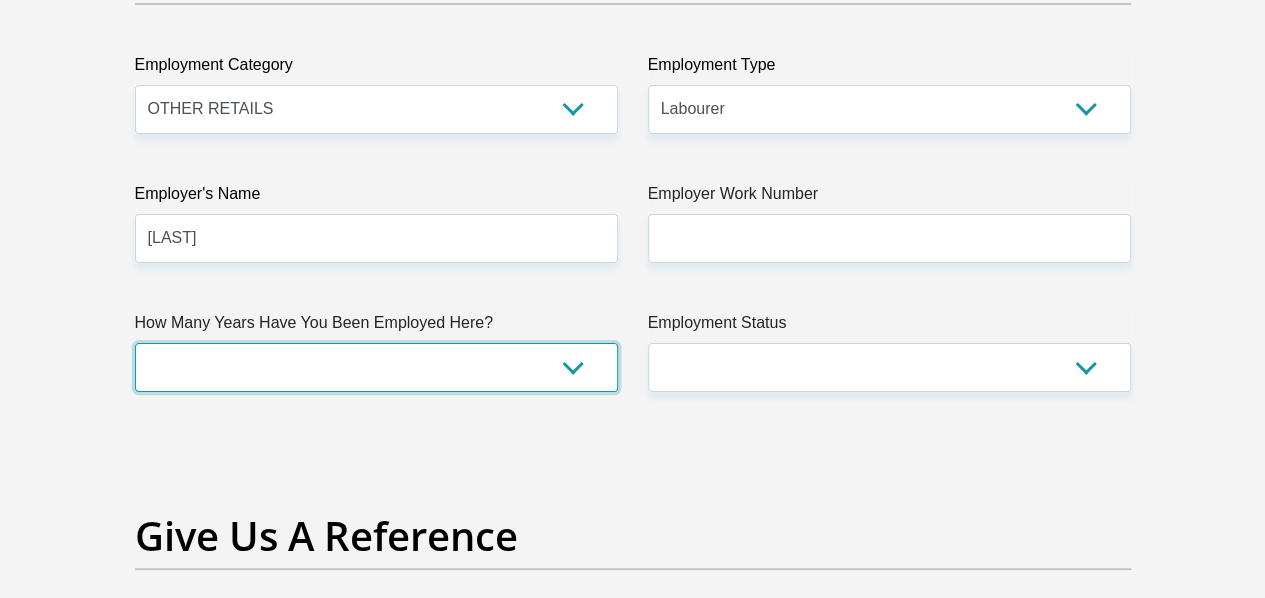 click on "less than 1 year
1-3 years
3-5 years
5+ years" at bounding box center (376, 367) 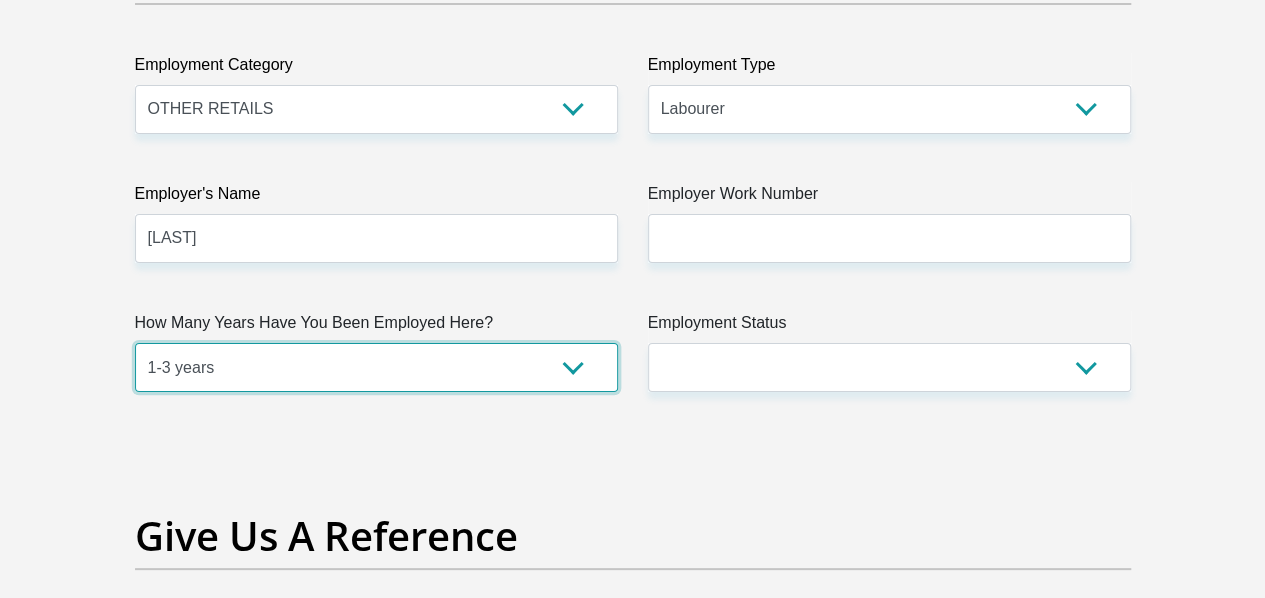 click on "less than 1 year
1-3 years
3-5 years
5+ years" at bounding box center (376, 367) 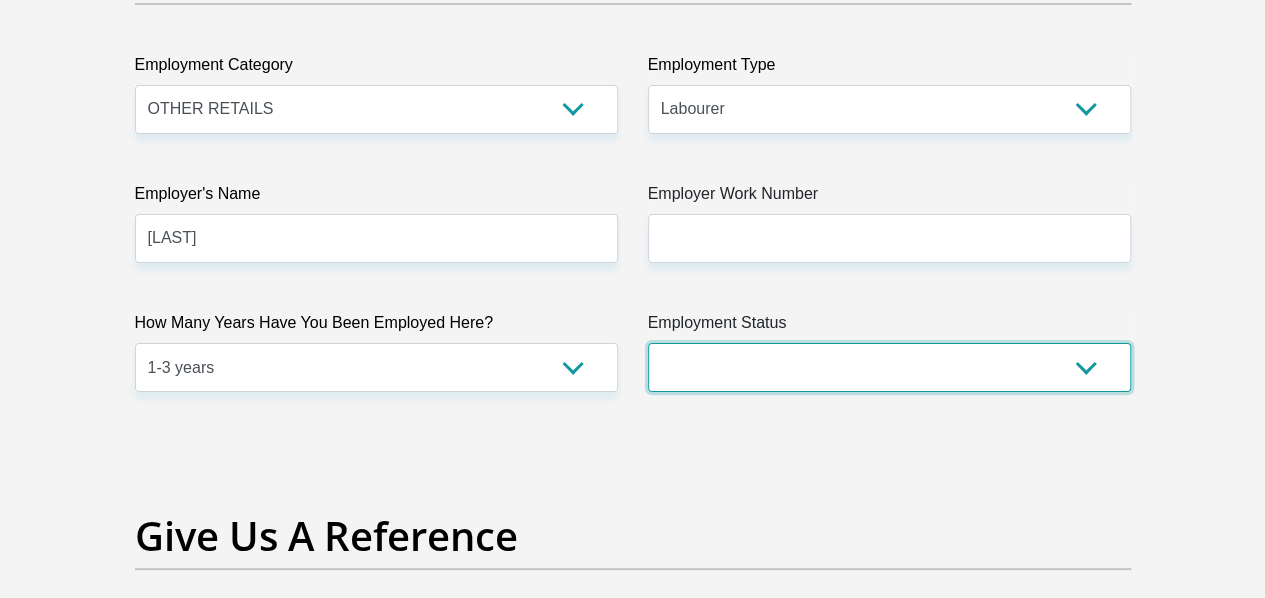 click on "Permanent/Full-time
Part-time/Casual
Contract Worker
Self-Employed
Housewife
Retired
Student
Medically Boarded
Disability
Unemployed" at bounding box center [889, 367] 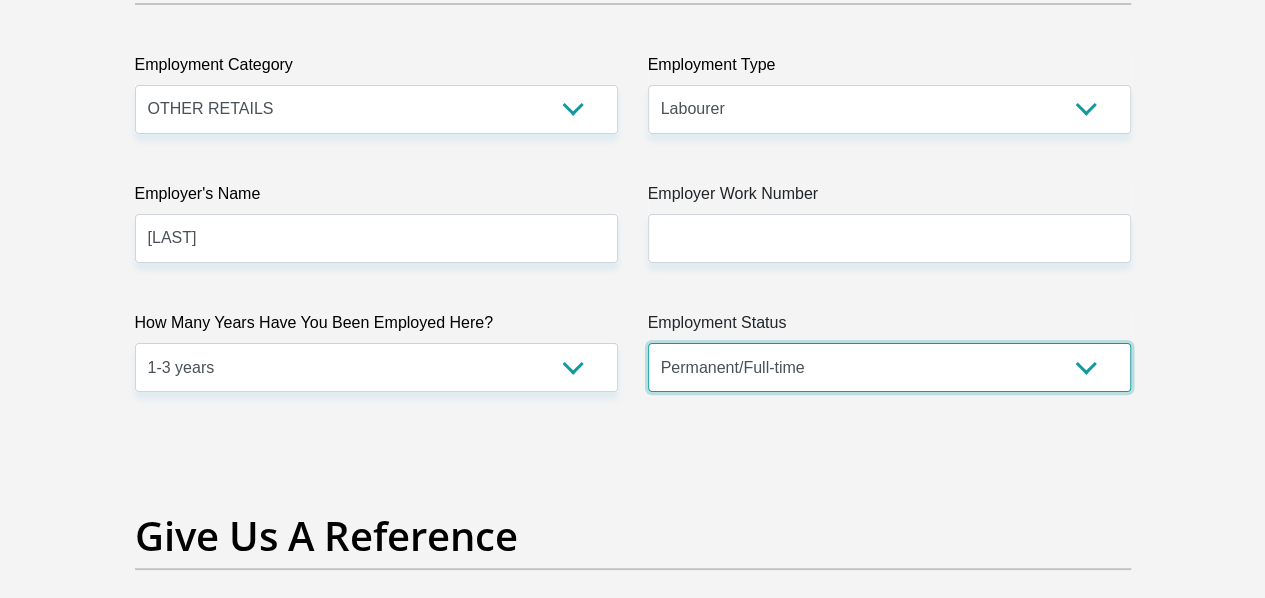 click on "Permanent/Full-time
Part-time/Casual
Contract Worker
Self-Employed
Housewife
Retired
Student
Medically Boarded
Disability
Unemployed" at bounding box center [889, 367] 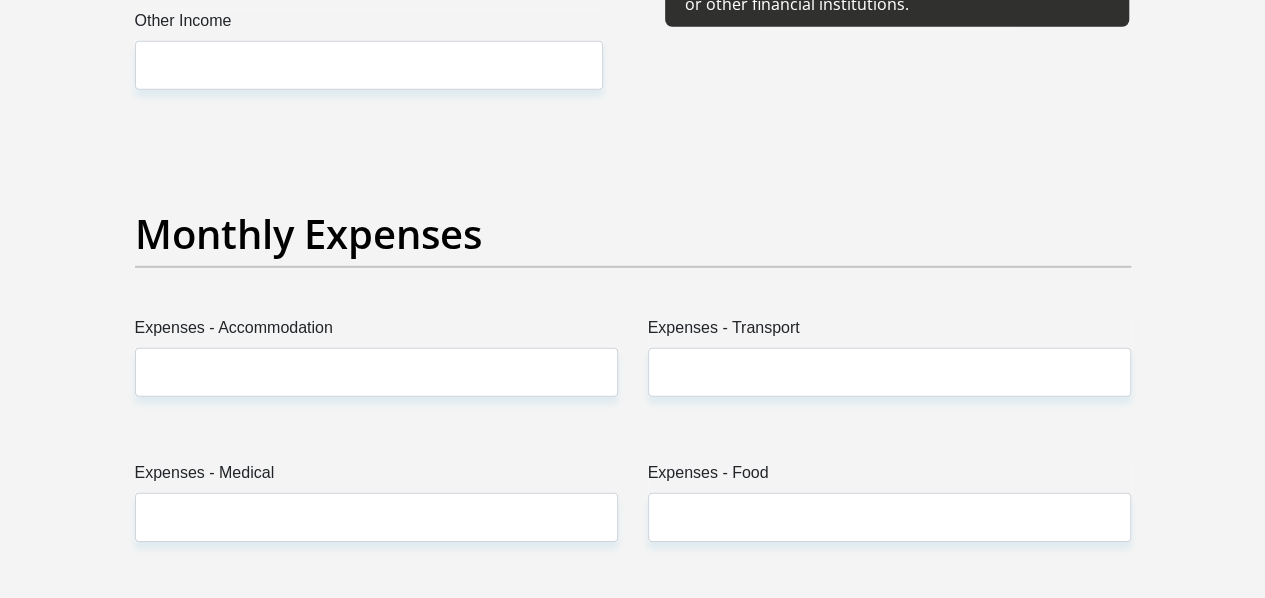 scroll, scrollTop: 2594, scrollLeft: 0, axis: vertical 